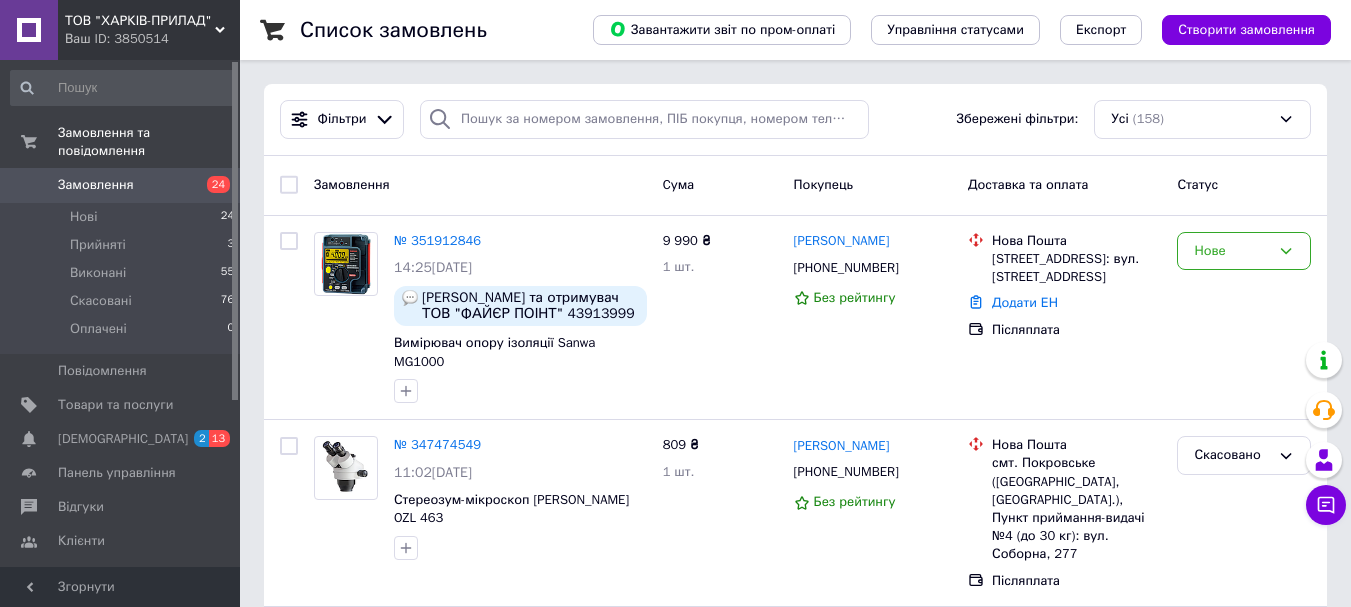 click on "Ваш ID: 3850514" at bounding box center [152, 39] 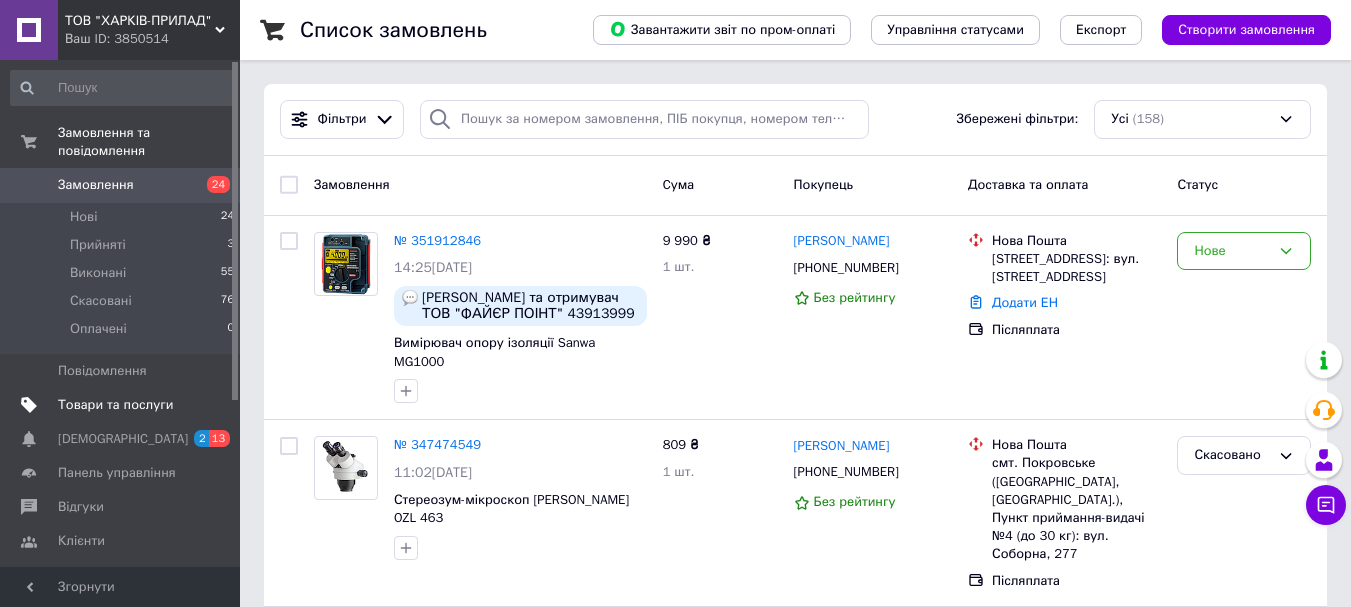 click on "Товари та послуги" at bounding box center (115, 405) 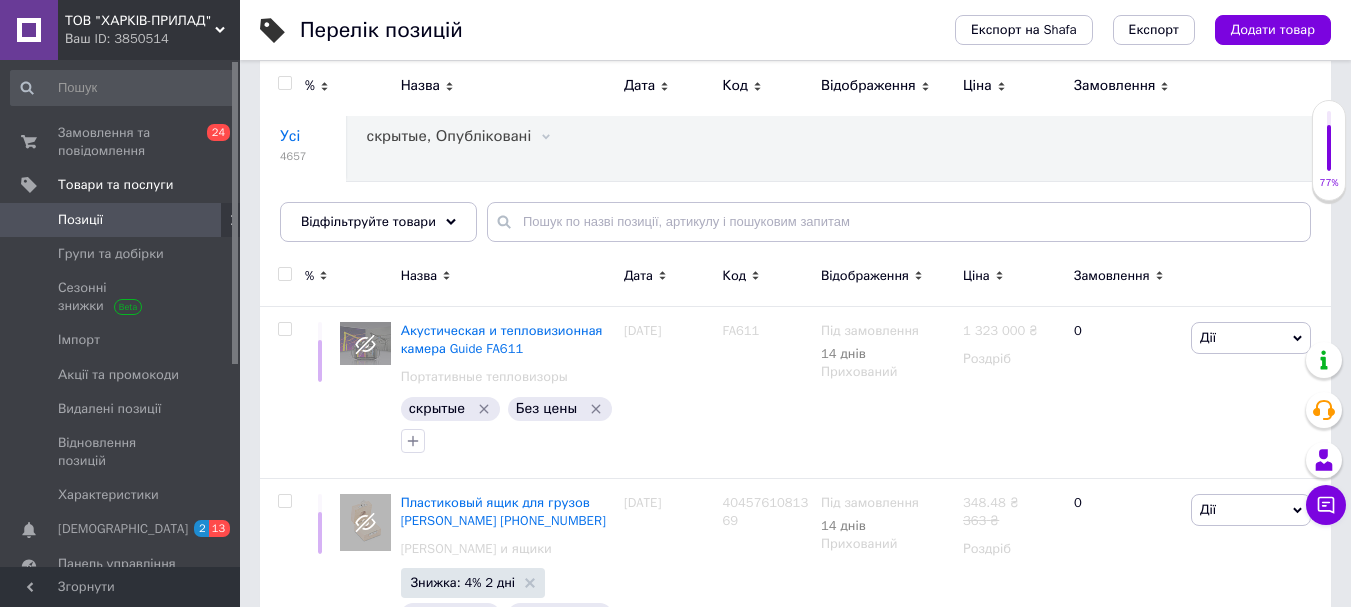 scroll, scrollTop: 0, scrollLeft: 0, axis: both 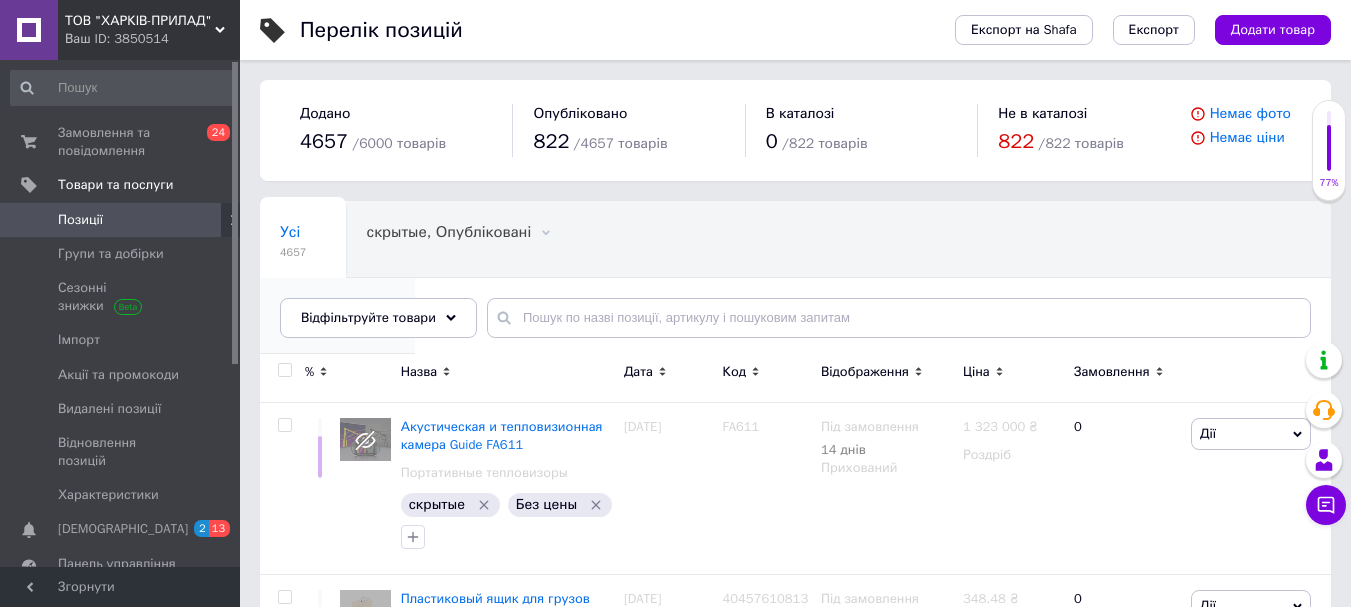 click on "Опубліковані" at bounding box center [327, 308] 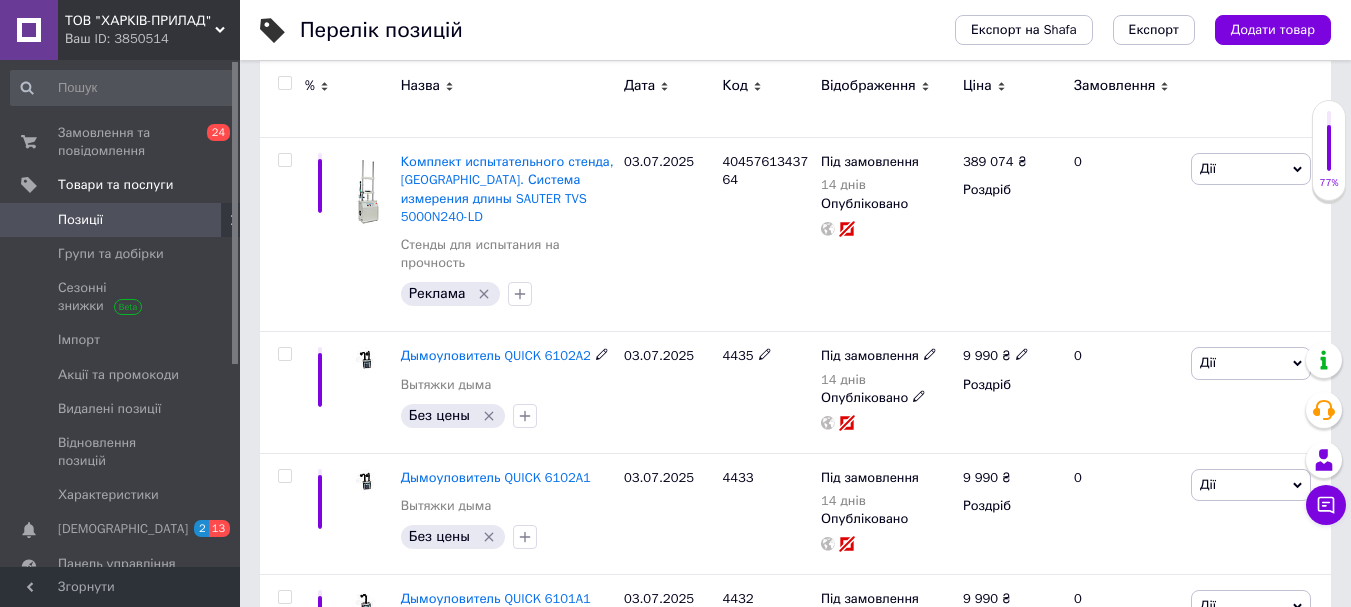 scroll, scrollTop: 200, scrollLeft: 0, axis: vertical 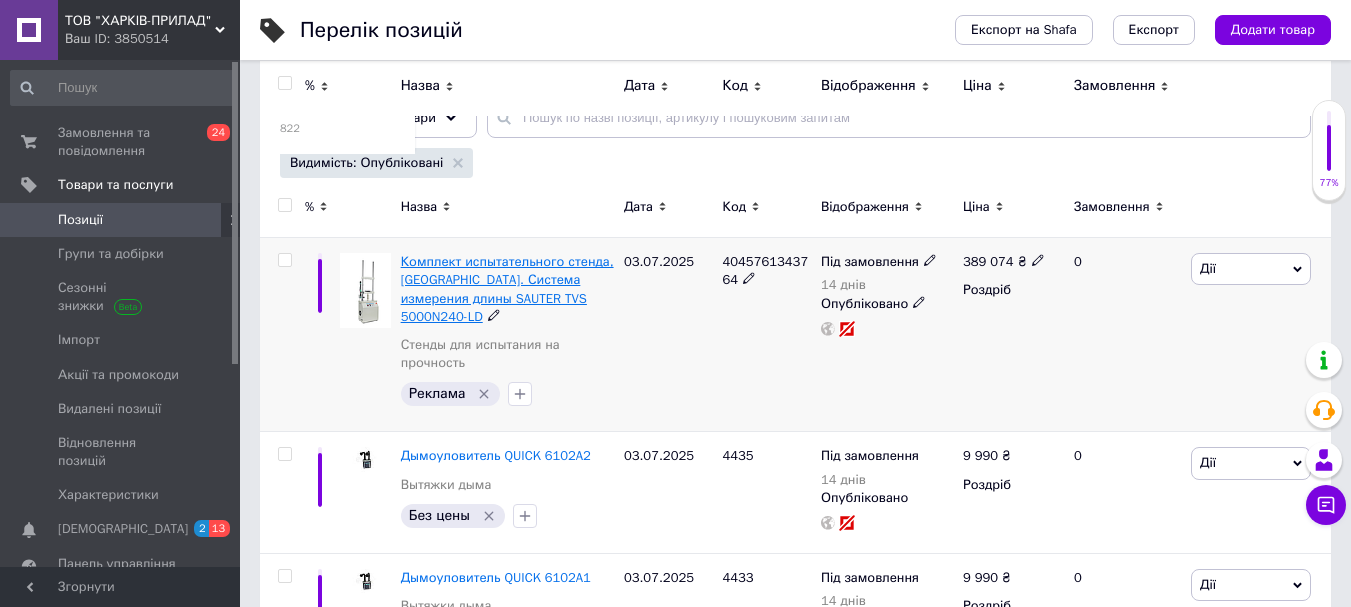 click on "Комплект испытательного стенда, [GEOGRAPHIC_DATA]. Система измерения длины SAUTER TVS 5000N240-LD" at bounding box center (507, 289) 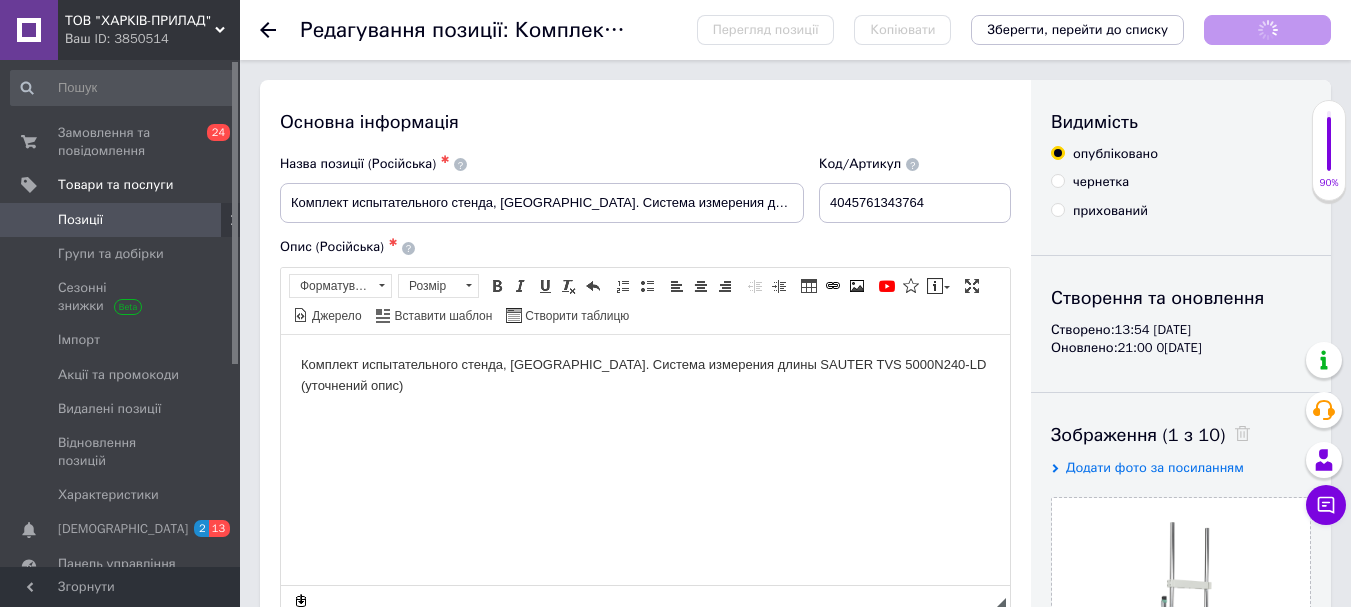 scroll, scrollTop: 0, scrollLeft: 0, axis: both 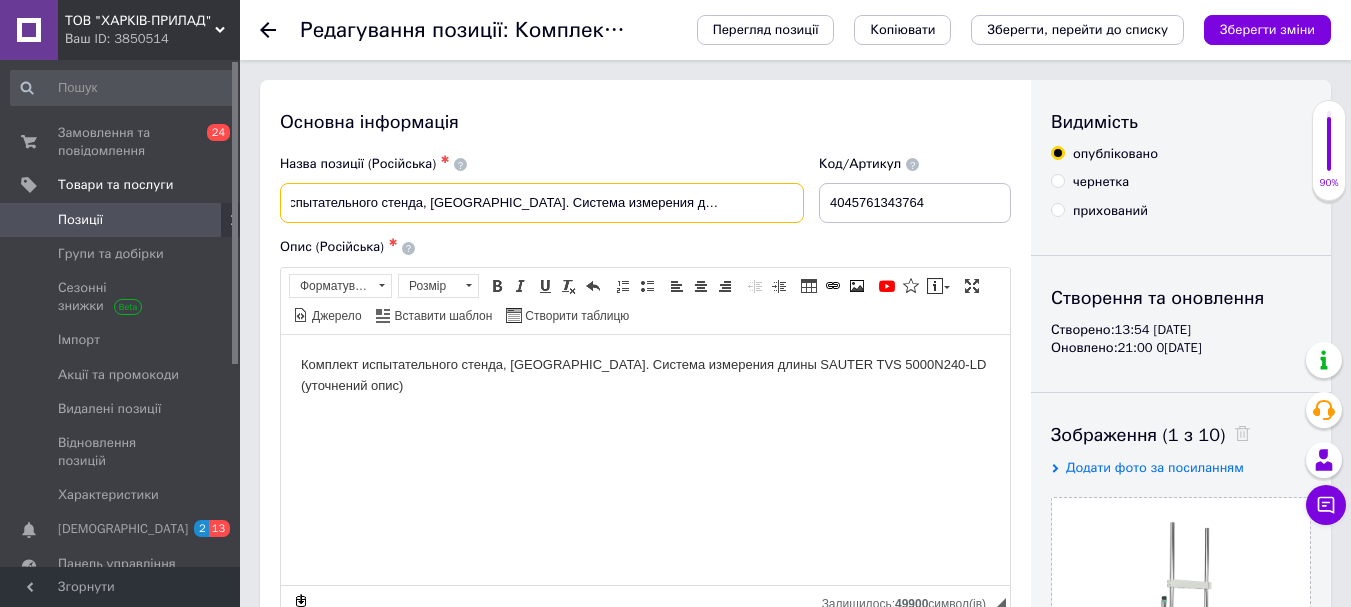 drag, startPoint x: 694, startPoint y: 205, endPoint x: 799, endPoint y: 202, distance: 105.04285 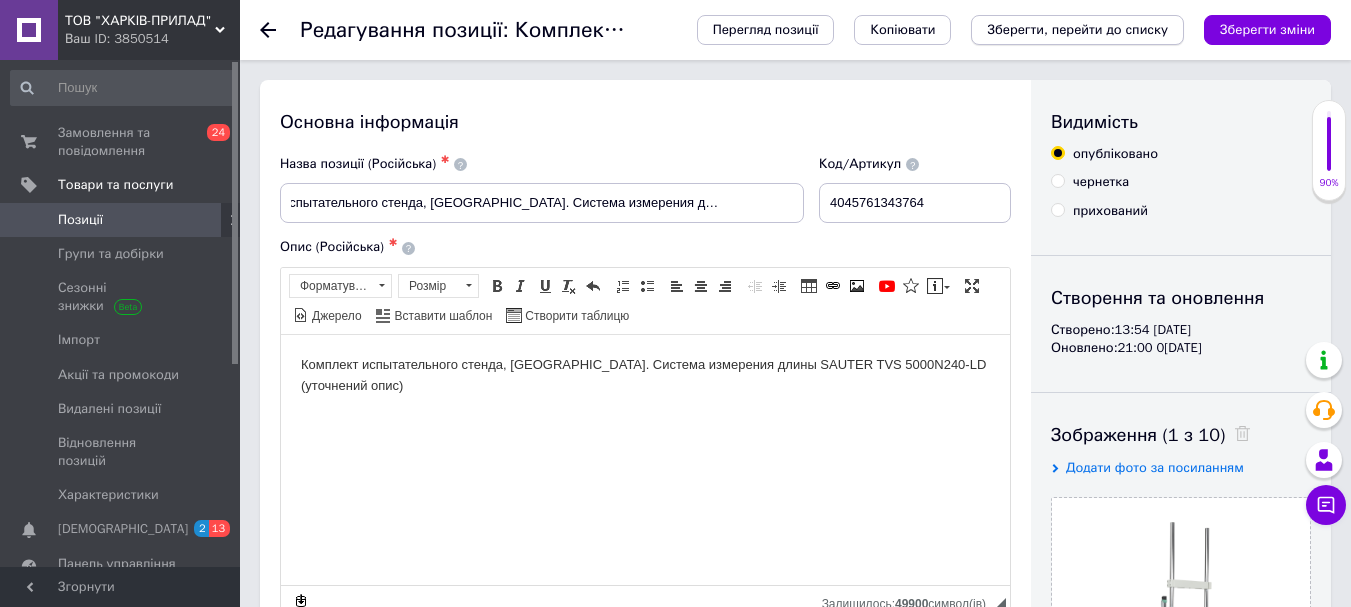 scroll, scrollTop: 0, scrollLeft: 0, axis: both 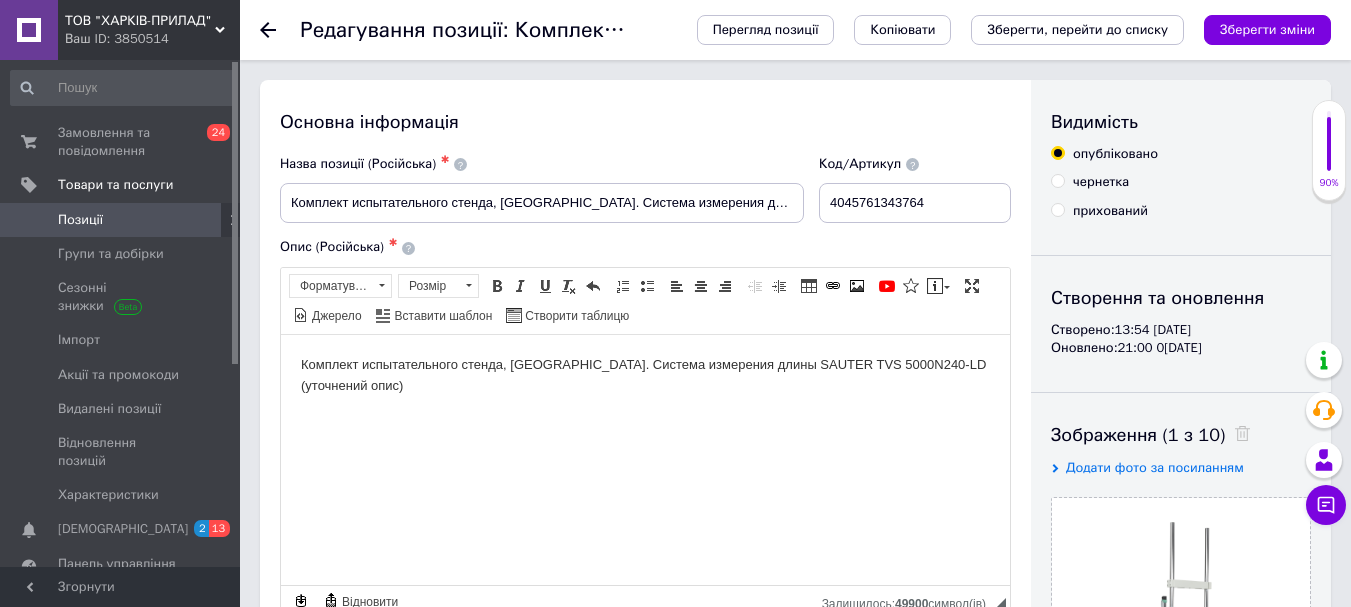click on "Комплект испытательного стенда, [GEOGRAPHIC_DATA]. Система измерения длины SAUTER TVS 5000N240-LD (уточнений опис)" at bounding box center (645, 375) 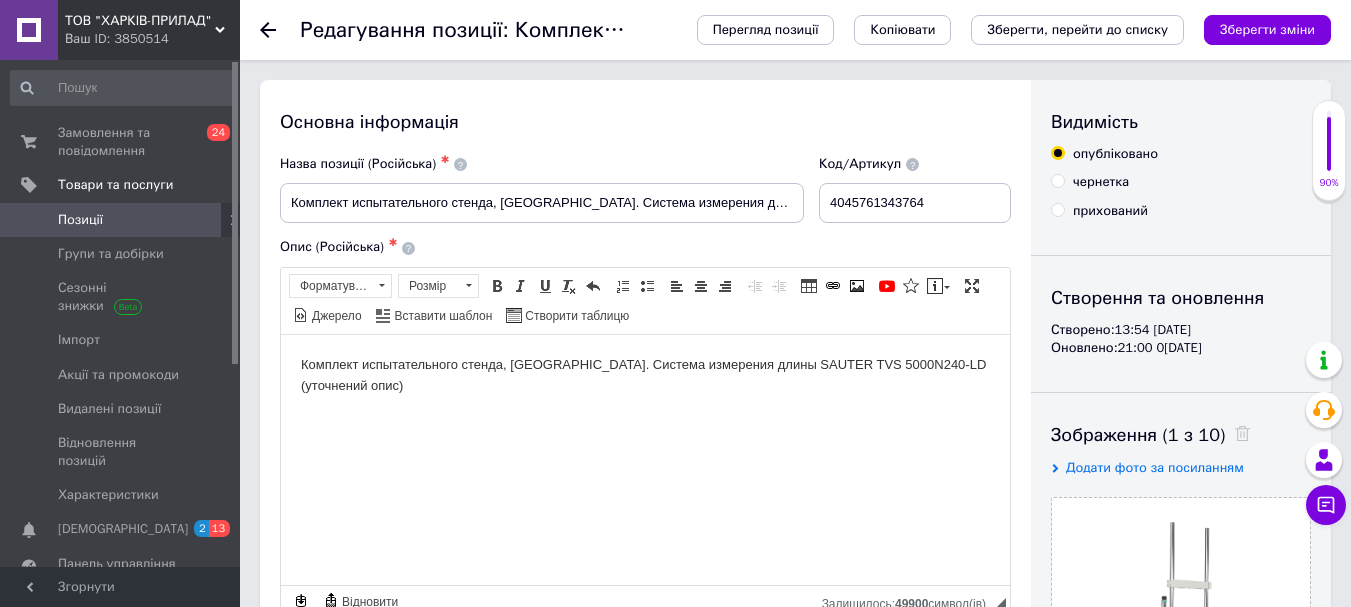 click on "Комплект испытательного стенда, [GEOGRAPHIC_DATA]. Система измерения длины SAUTER TVS 5000N240-LD (уточнений опис)" at bounding box center [645, 375] 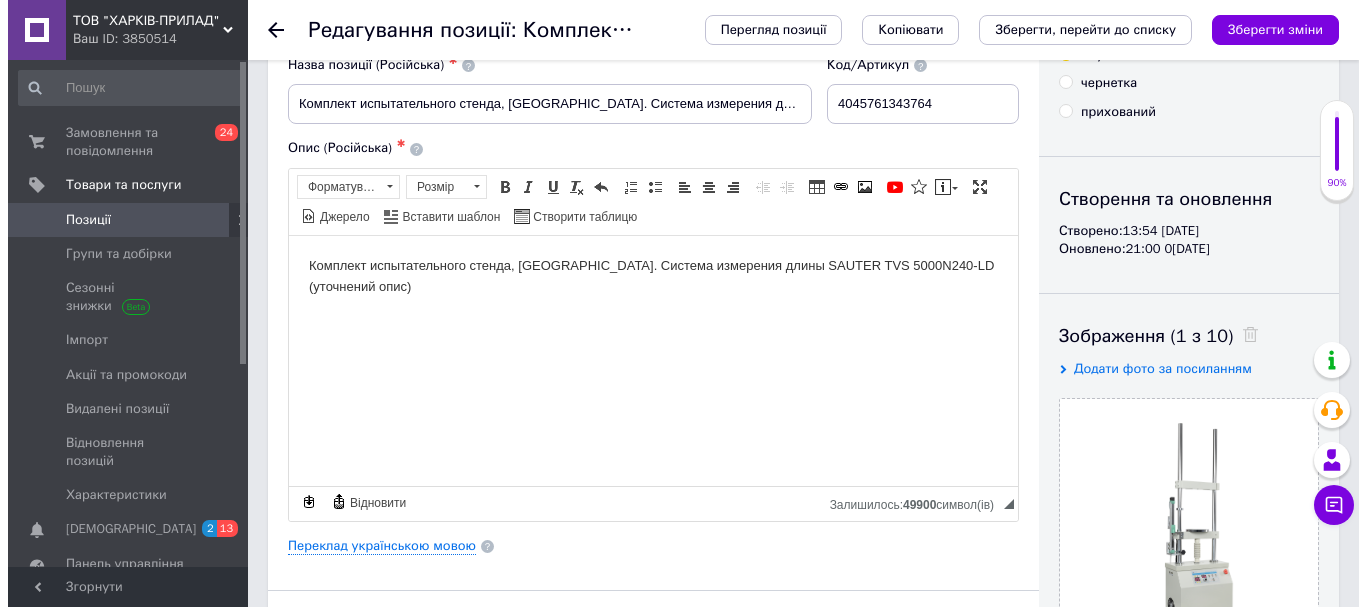 scroll, scrollTop: 300, scrollLeft: 0, axis: vertical 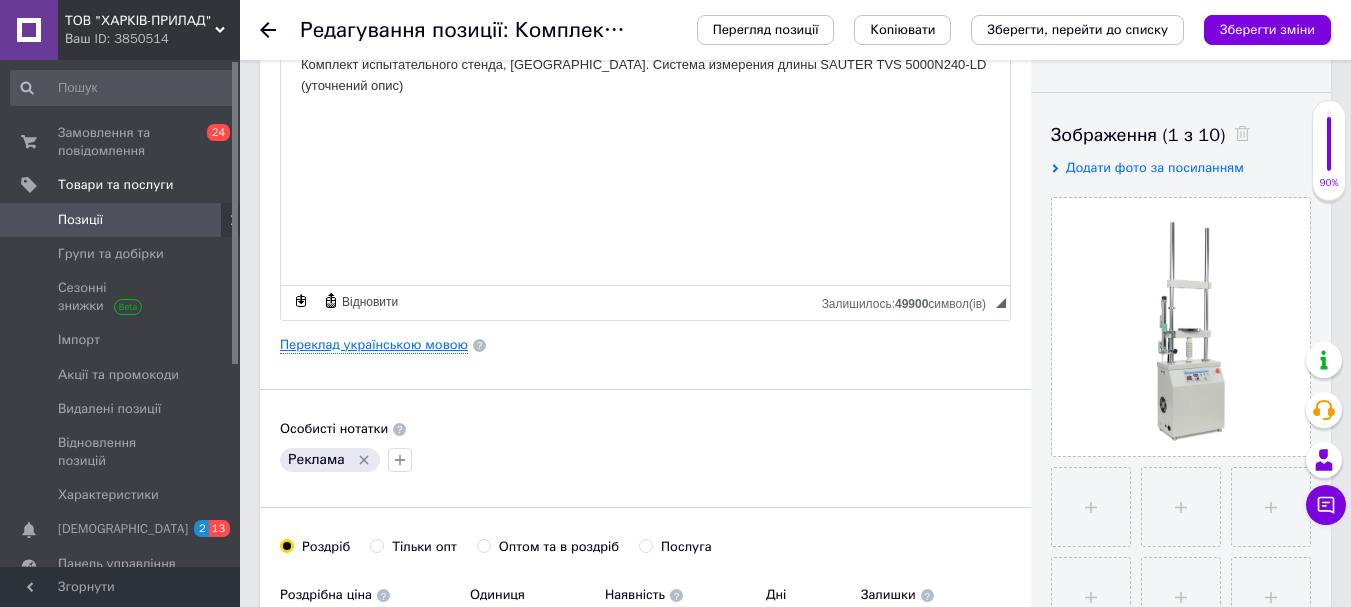 click on "Переклад українською мовою" at bounding box center [374, 345] 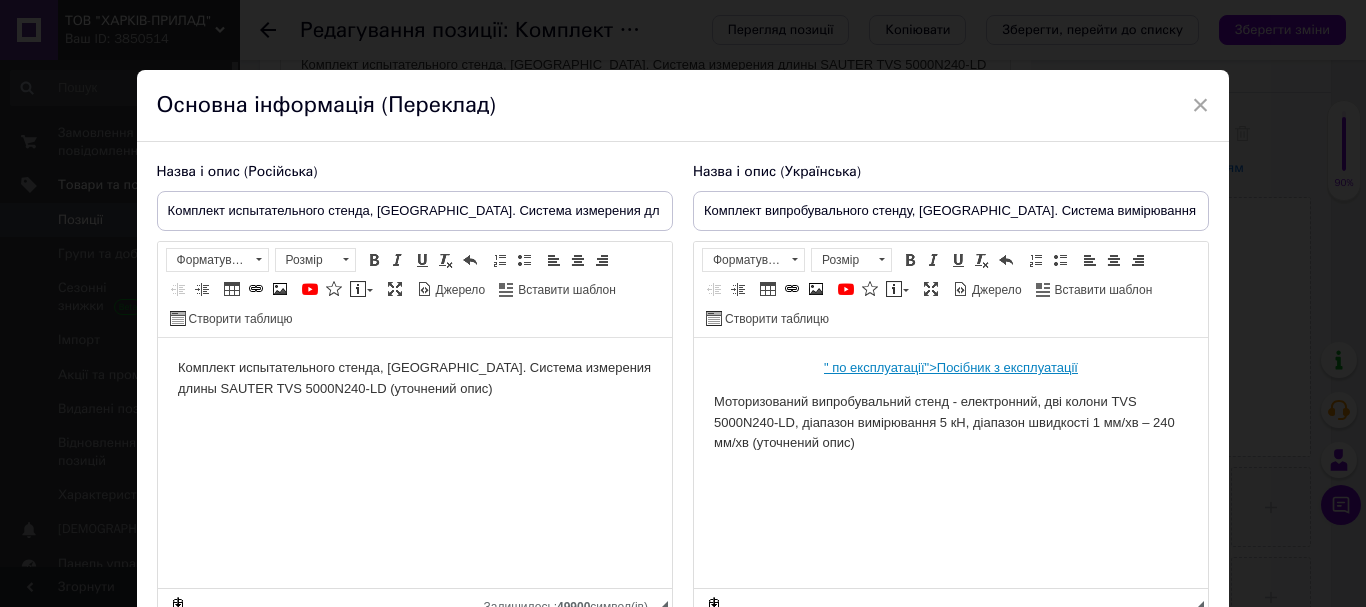 scroll, scrollTop: 0, scrollLeft: 0, axis: both 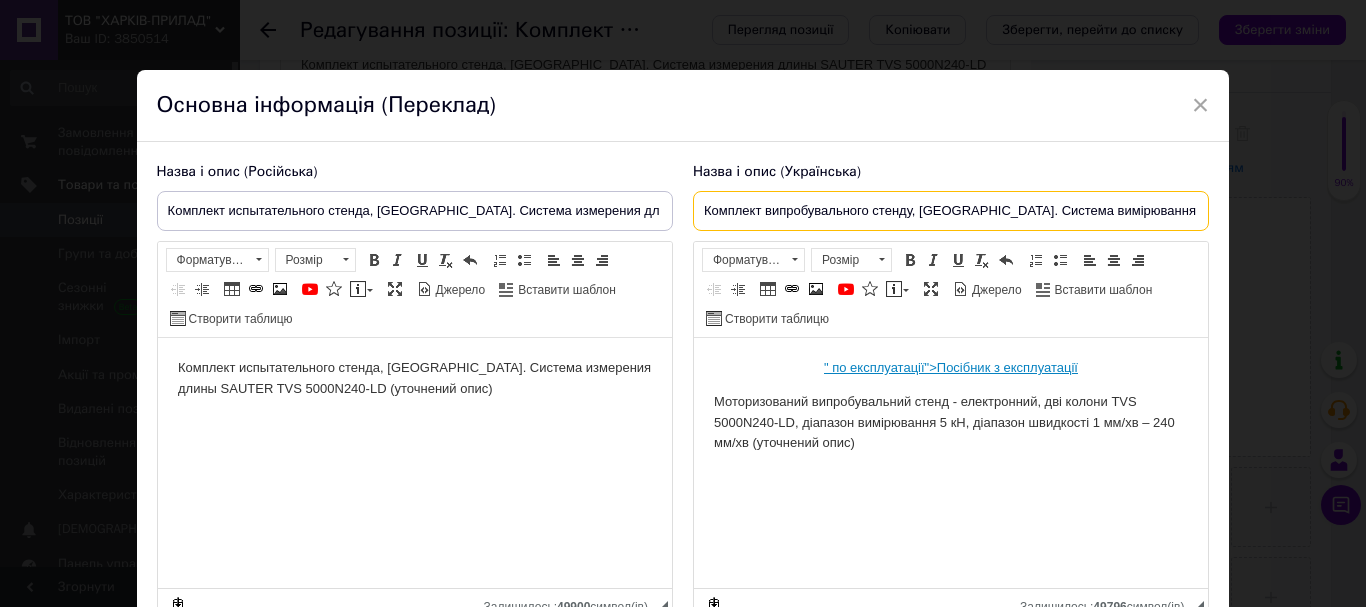 click on "Комплект випробувального стенду, [GEOGRAPHIC_DATA]. Система вимірювання довжини SAUTER TVS 5000N240-LD" at bounding box center [951, 211] 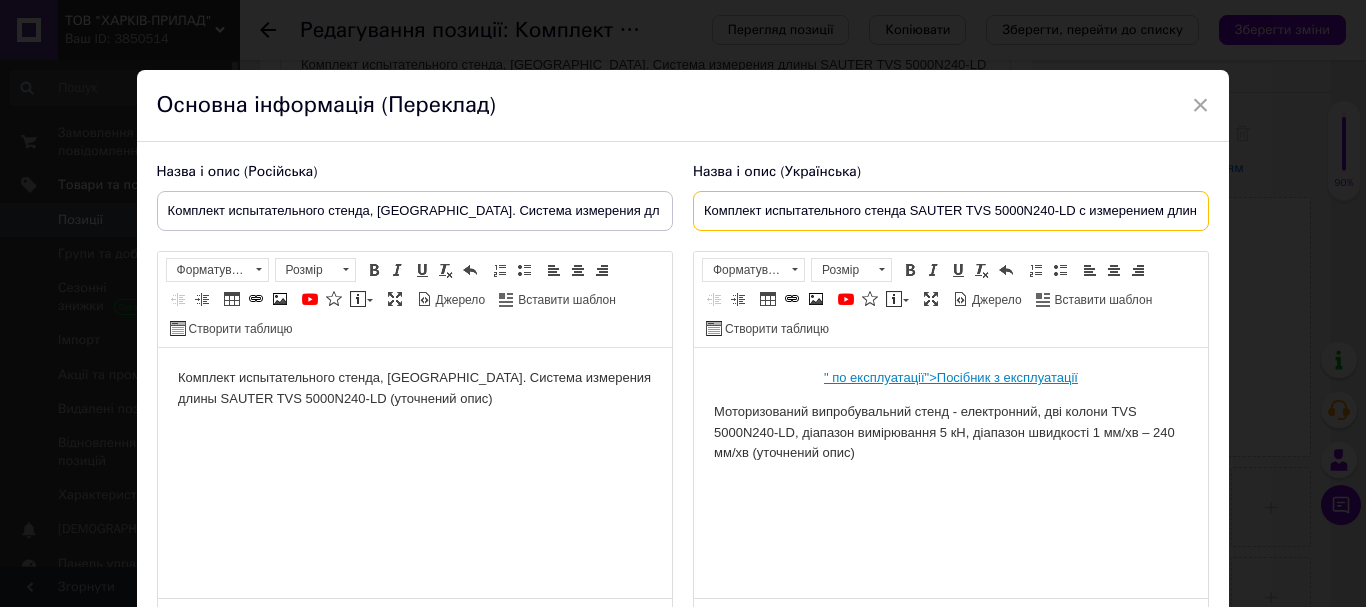 scroll, scrollTop: 0, scrollLeft: 88, axis: horizontal 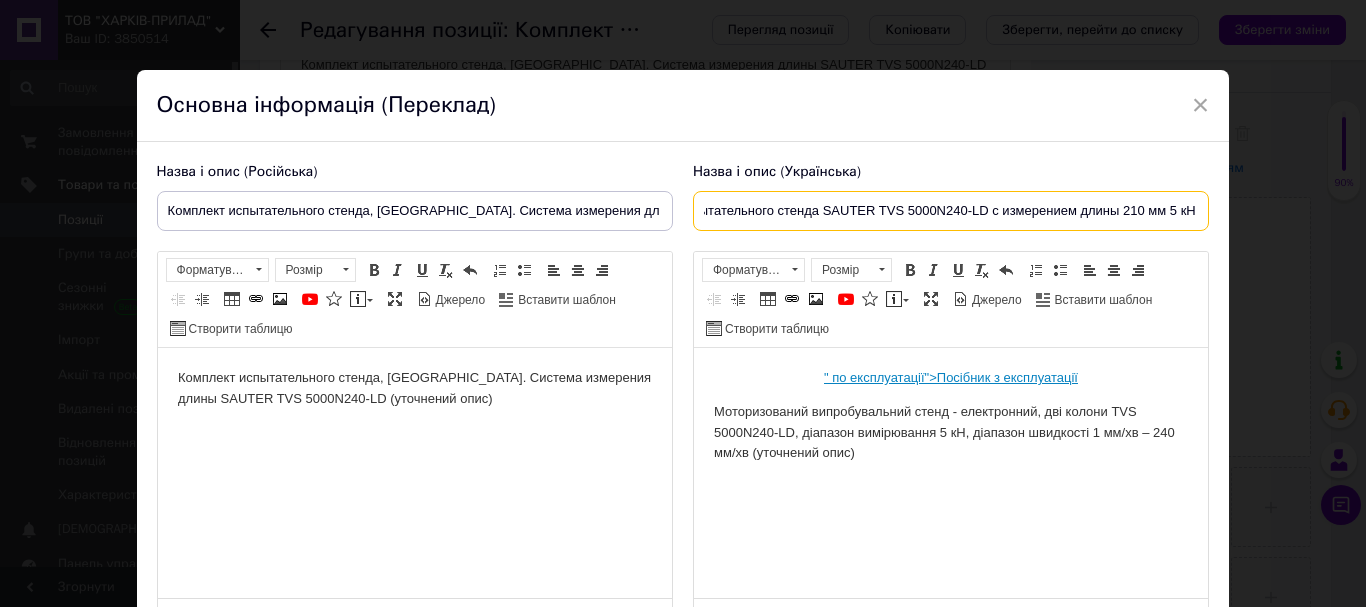 type on "Комплект испытательного стенда SAUTER TVS 5000N240-LD с измерением длины 210 мм 5 кН" 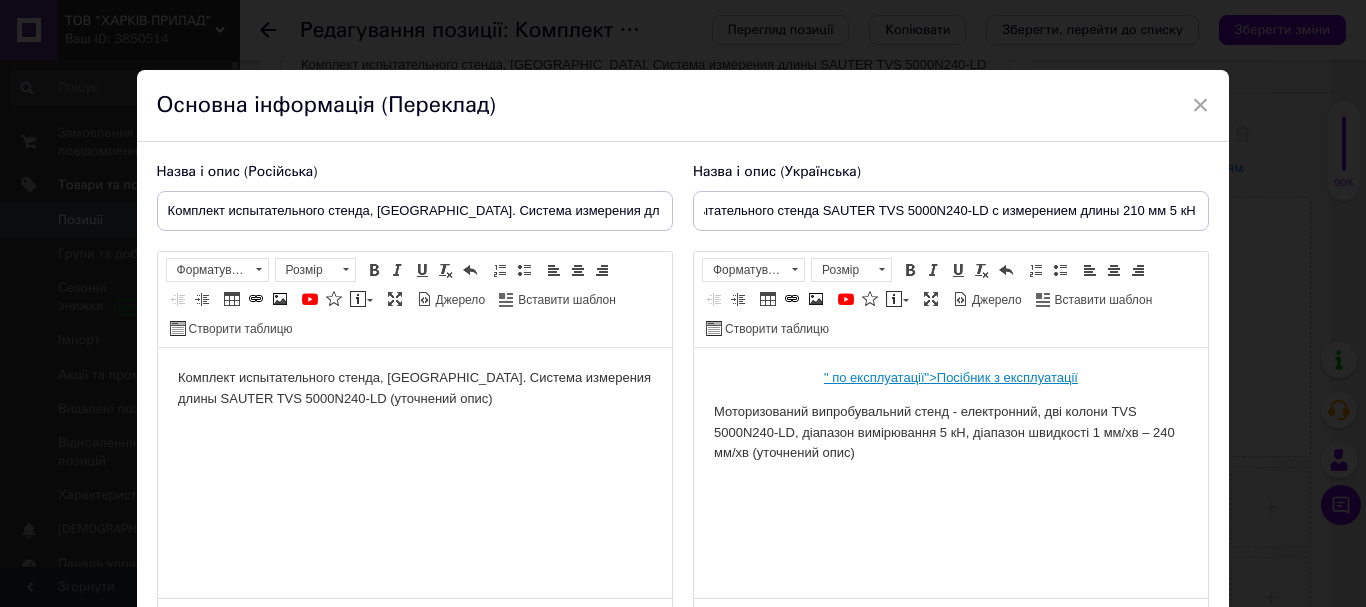 click on "" по експлуатації">Посібник з експлуатації" at bounding box center [950, 377] 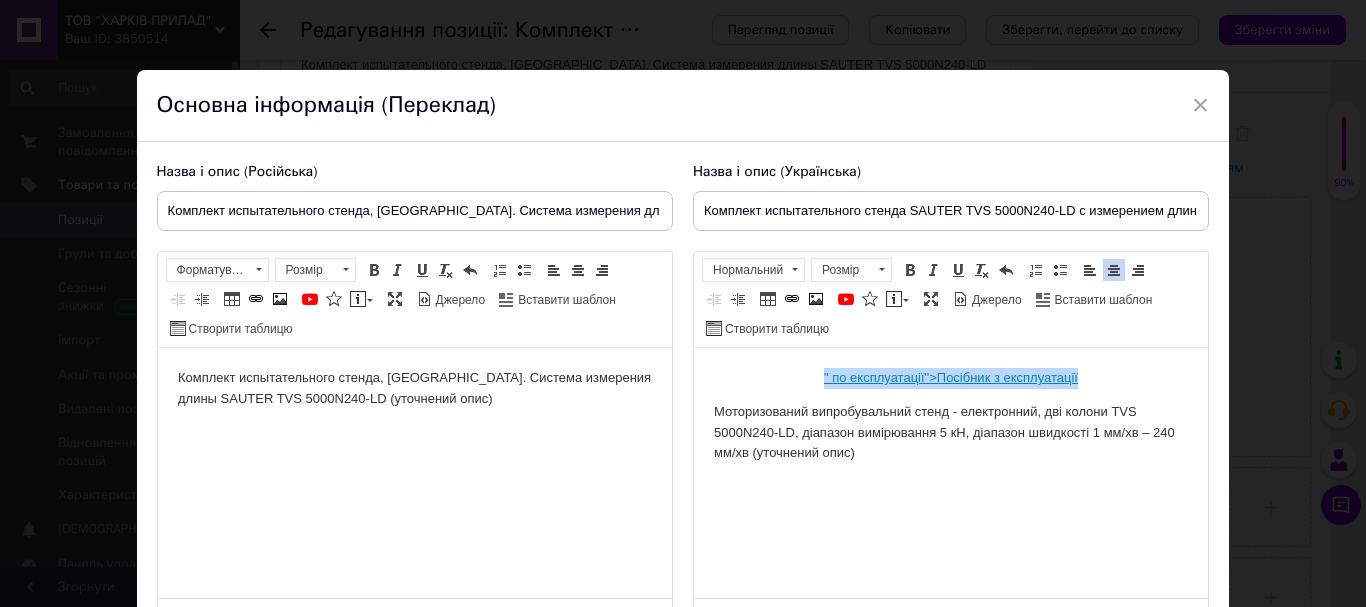 drag, startPoint x: 1084, startPoint y: 375, endPoint x: 820, endPoint y: 373, distance: 264.00757 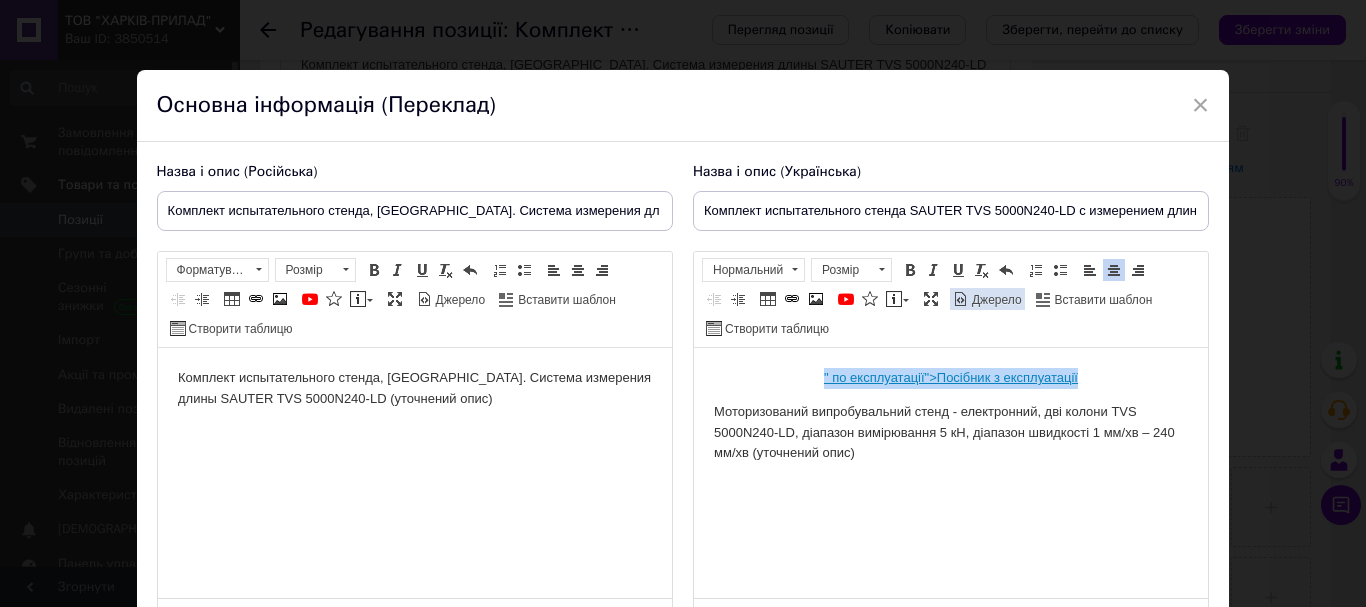 click on "Джерело" at bounding box center (995, 300) 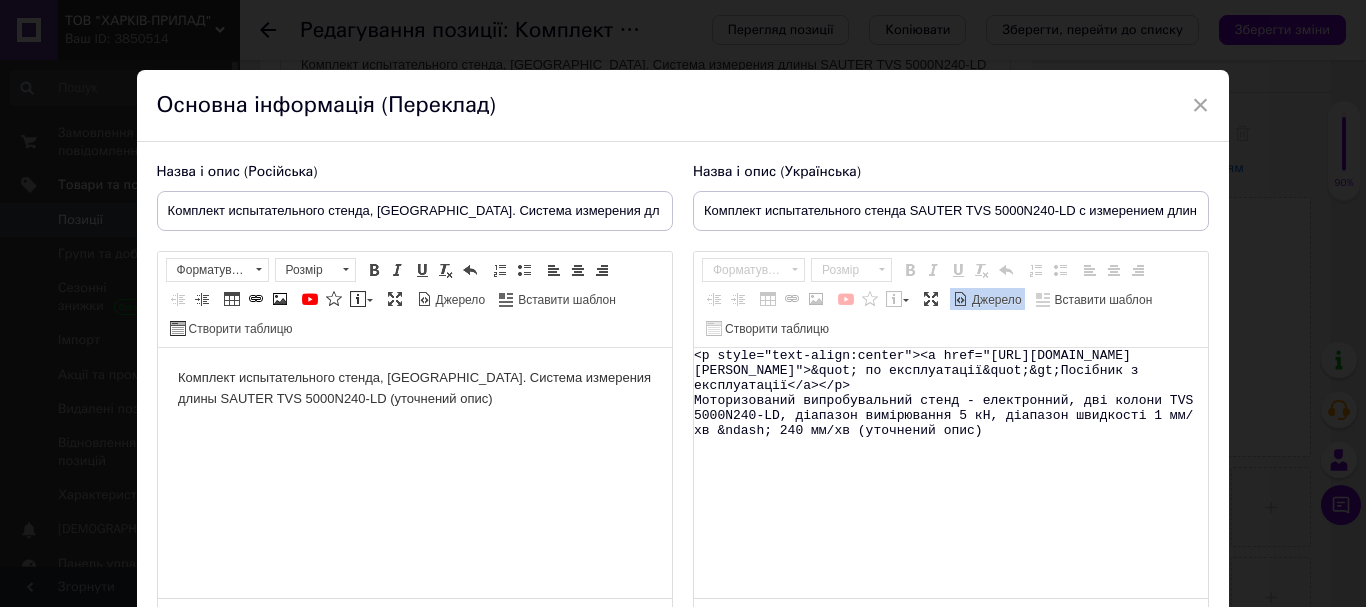 drag, startPoint x: 990, startPoint y: 353, endPoint x: 890, endPoint y: 381, distance: 103.84604 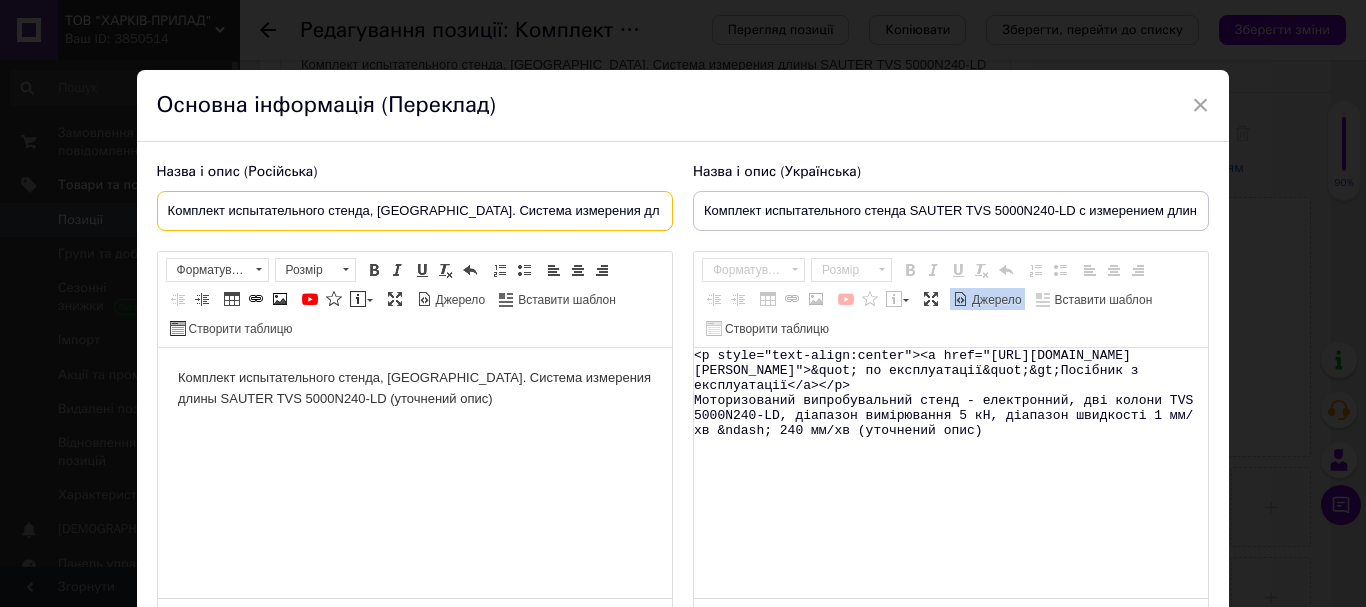click on "Комплект испытательного стенда, [GEOGRAPHIC_DATA]. Система измерения длины SAUTER TVS 5000N240-LD" at bounding box center [415, 211] 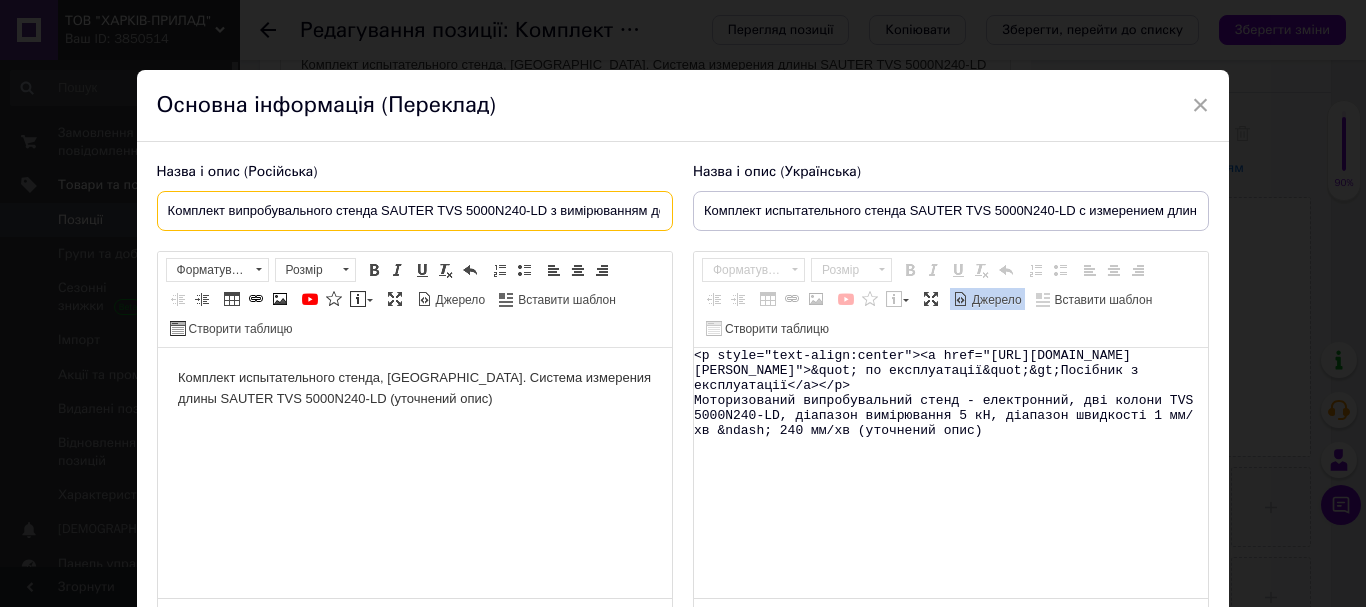 scroll, scrollTop: 0, scrollLeft: 121, axis: horizontal 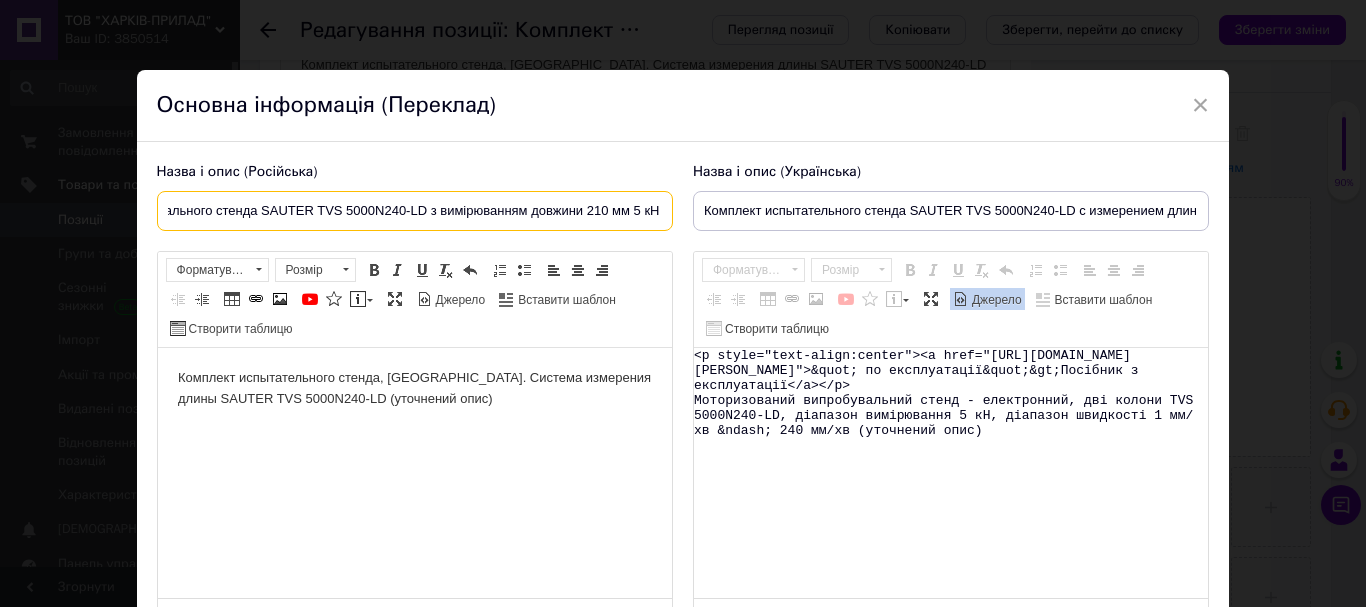 type on "Комплект випробувального стенда SAUTER TVS 5000N240-LD з вимірюванням довжини 210 мм 5 кН" 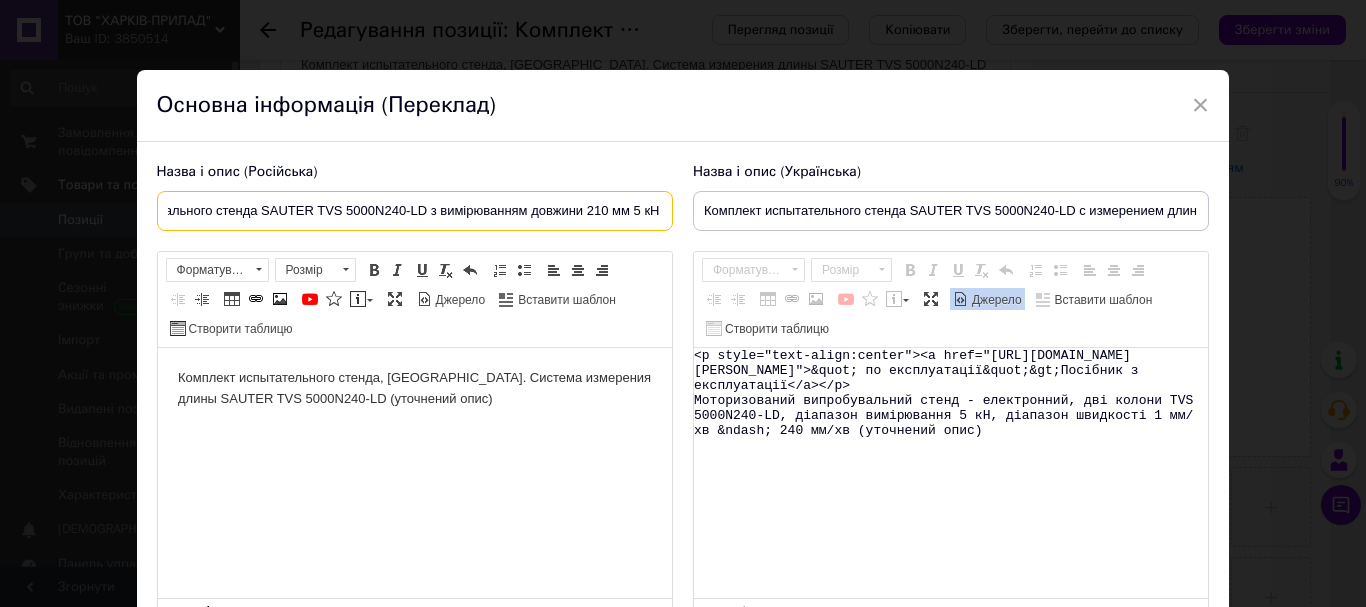 scroll, scrollTop: 0, scrollLeft: 0, axis: both 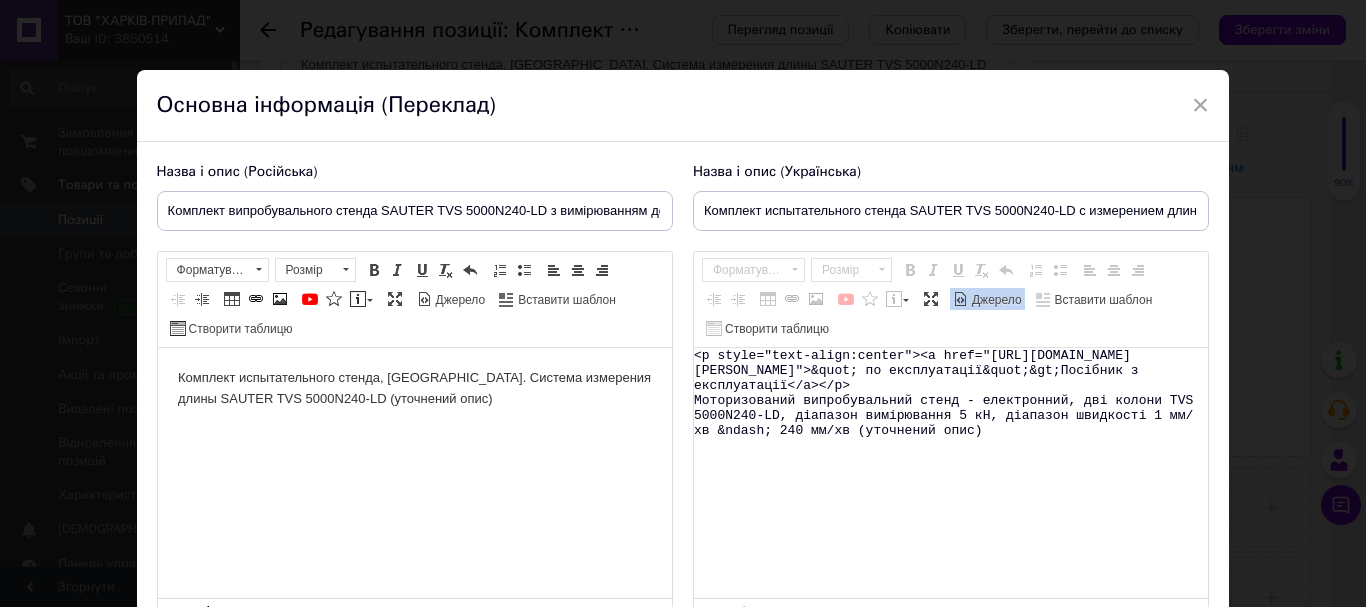 click on "Комплект испытательного стенда, [GEOGRAPHIC_DATA]. Система измерения длины SAUTER TVS 5000N240-LD (уточнений опис)" at bounding box center [414, 389] 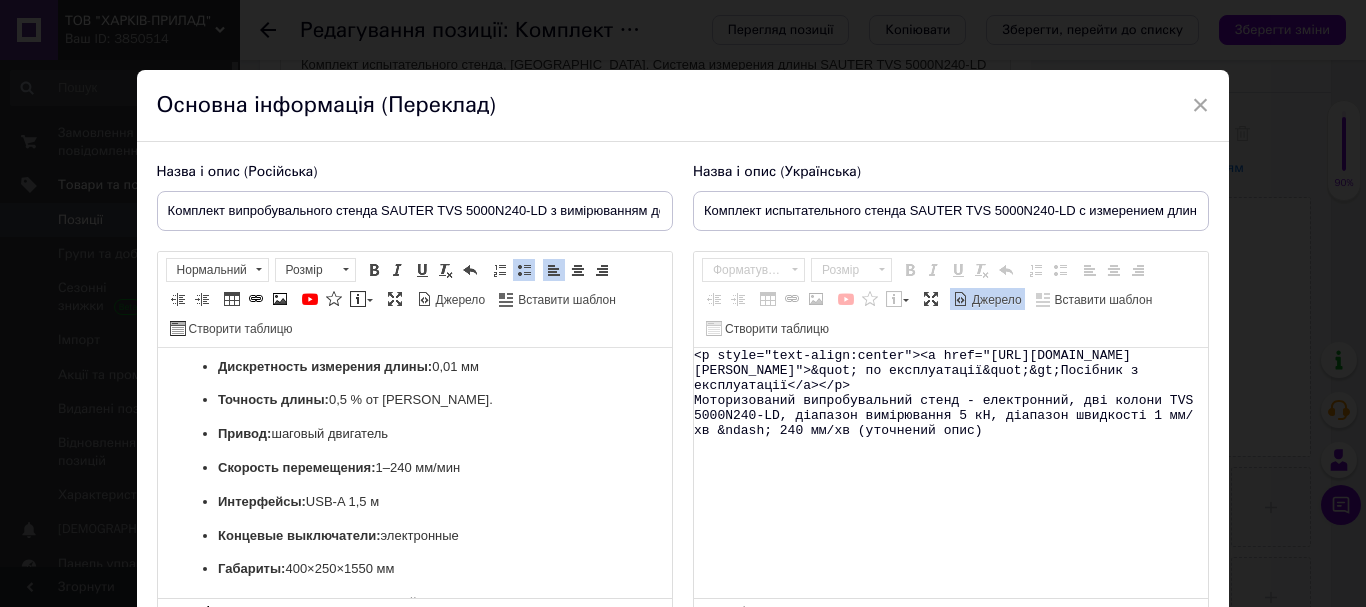 scroll, scrollTop: 0, scrollLeft: 0, axis: both 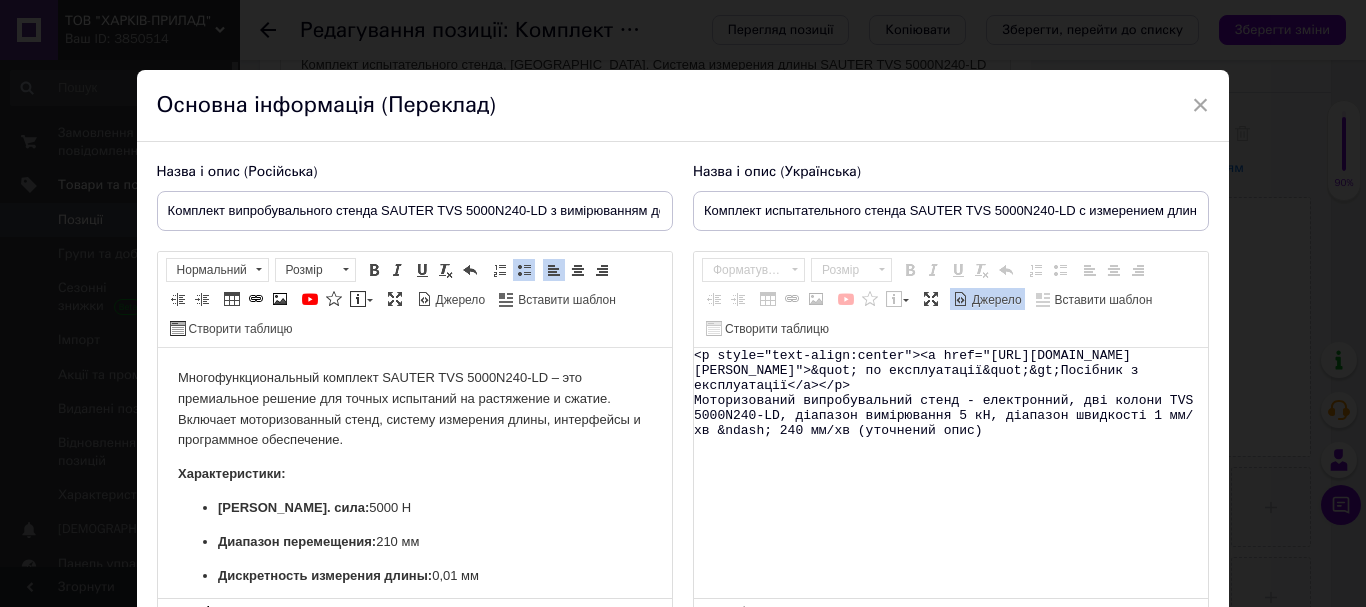 click on "<p style="text-align:center"><a href="[URL][DOMAIN_NAME][PERSON_NAME]">&quot; по експлуатації&quot;&gt;Посібник з експлуатації</a></p>
Моторизований випробувальний стенд - електронний, дві колони TVS 5000N240-LD, діапазон вимірювання 5 кН, діапазон швидкості 1 мм/хв &ndash; 240 мм/хв (уточнений опис)" at bounding box center [951, 473] 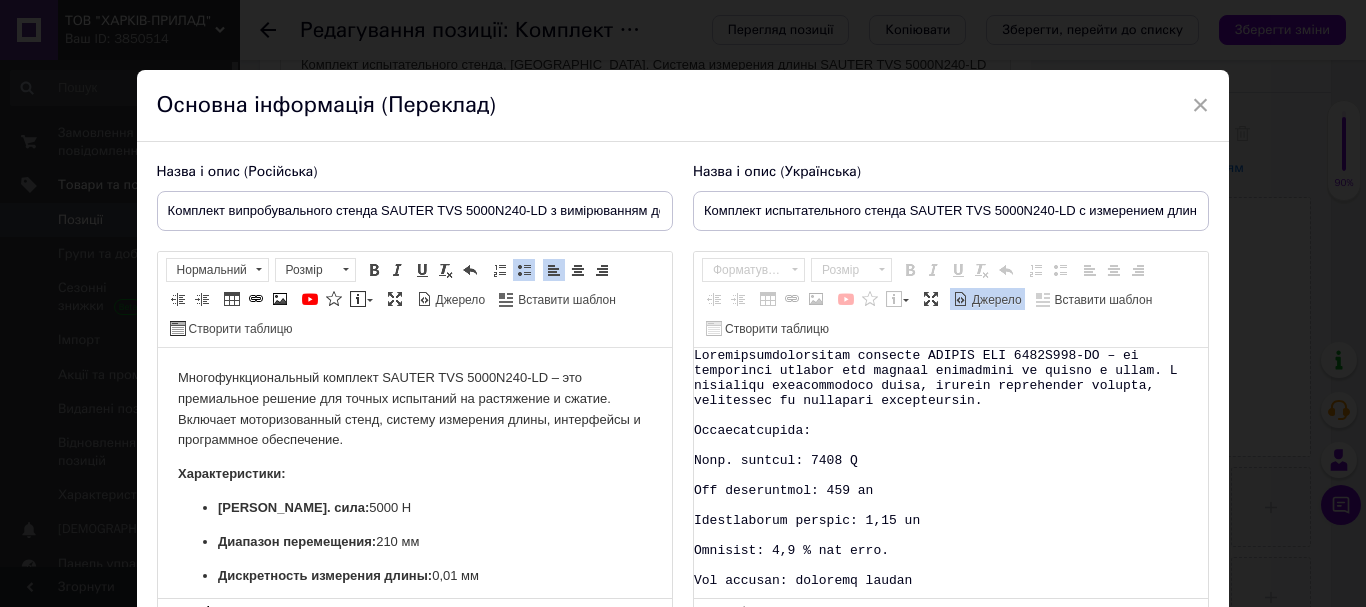 scroll, scrollTop: 350, scrollLeft: 0, axis: vertical 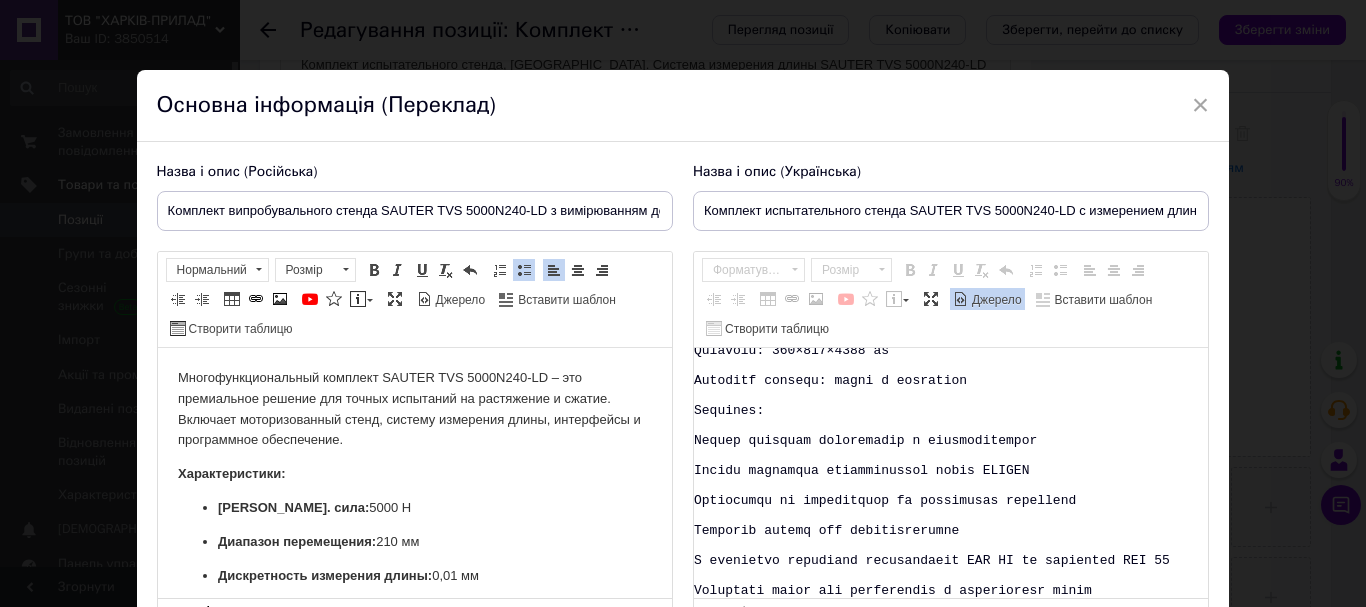 click on "Джерело" at bounding box center [995, 300] 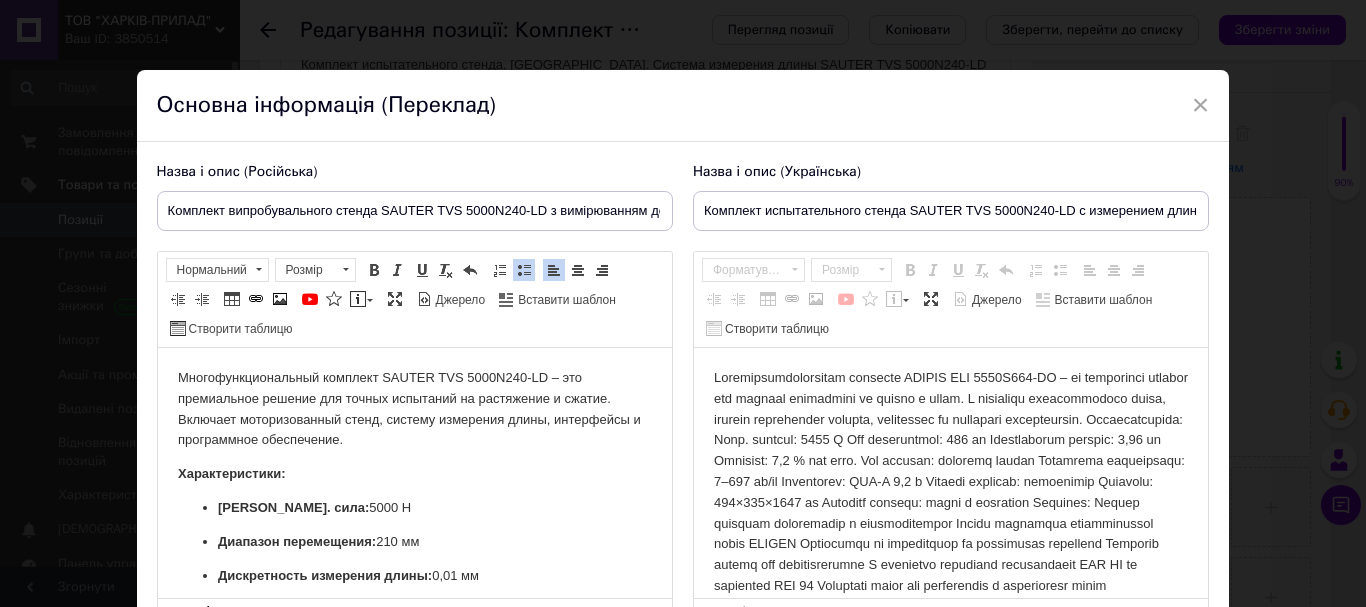 scroll, scrollTop: 0, scrollLeft: 0, axis: both 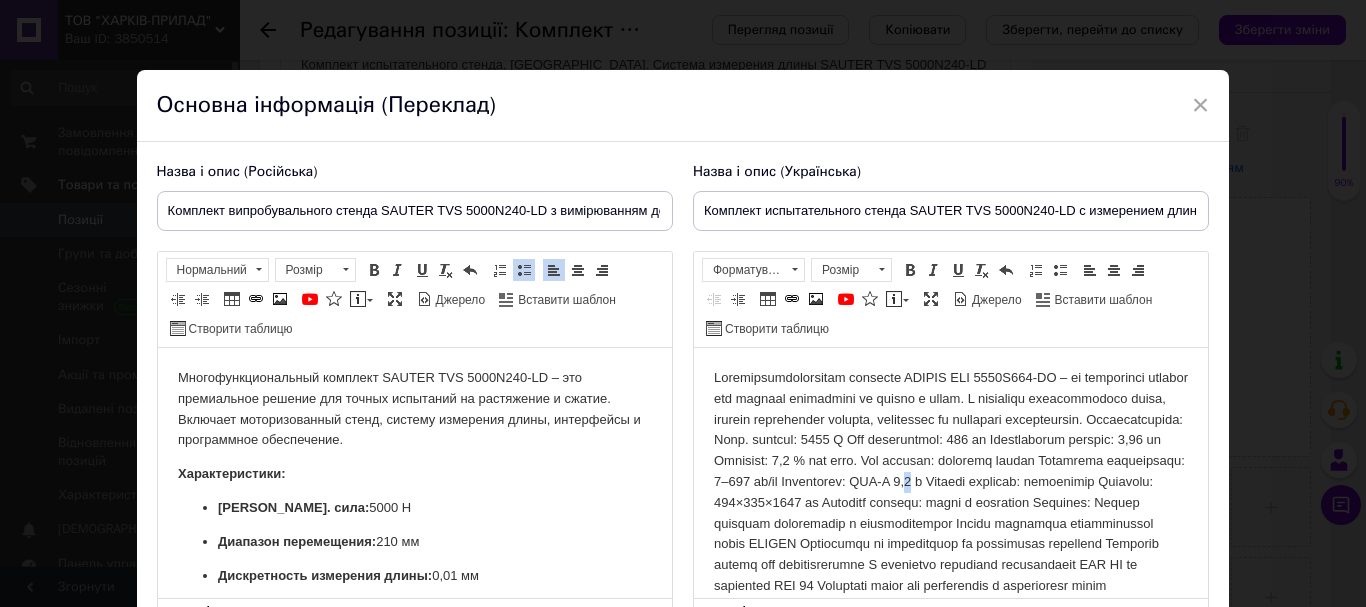 click at bounding box center [950, 482] 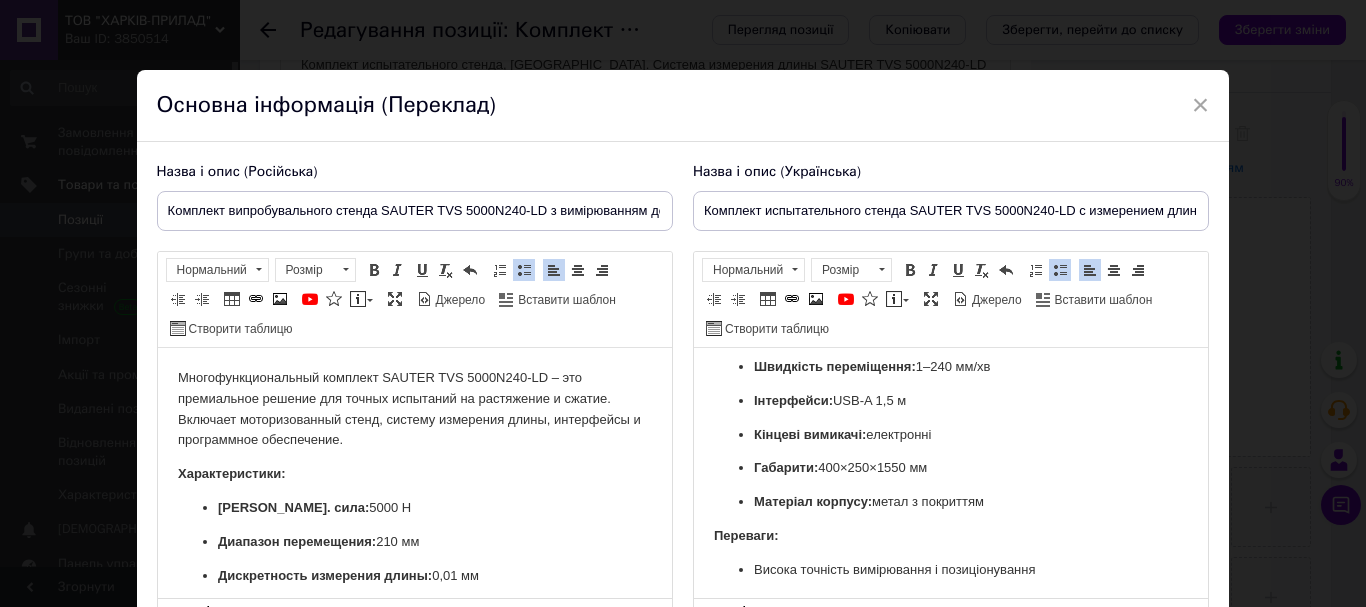 scroll, scrollTop: 0, scrollLeft: 0, axis: both 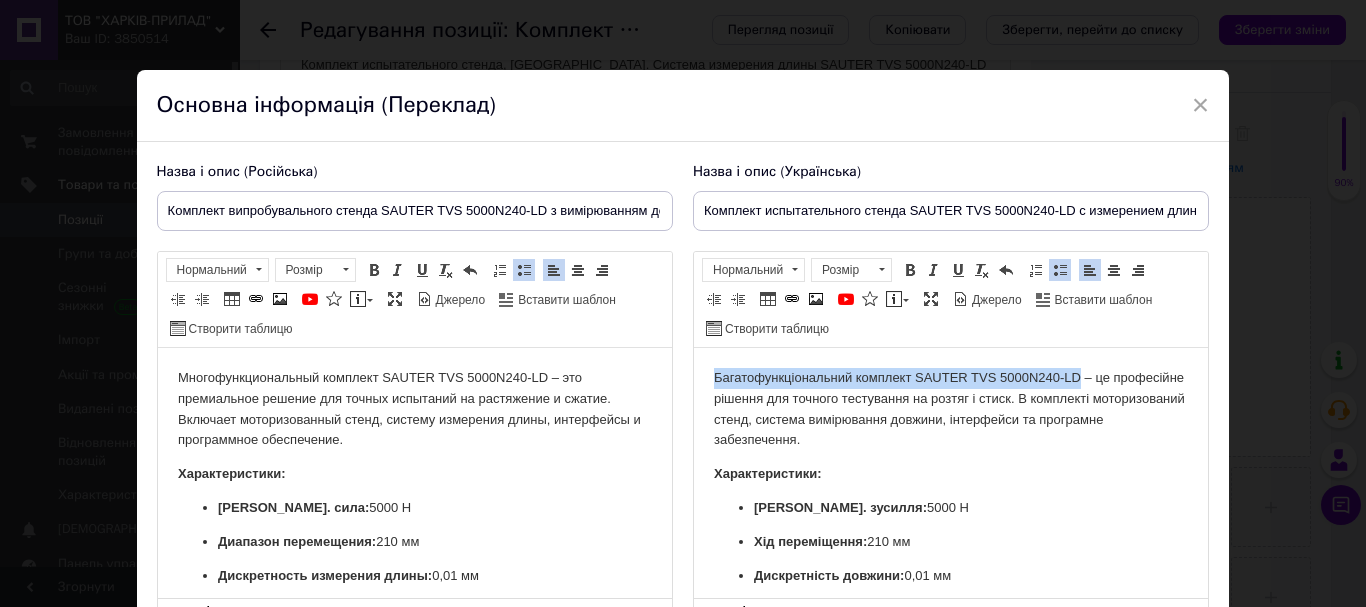 drag, startPoint x: 1079, startPoint y: 377, endPoint x: 604, endPoint y: 378, distance: 475.00104 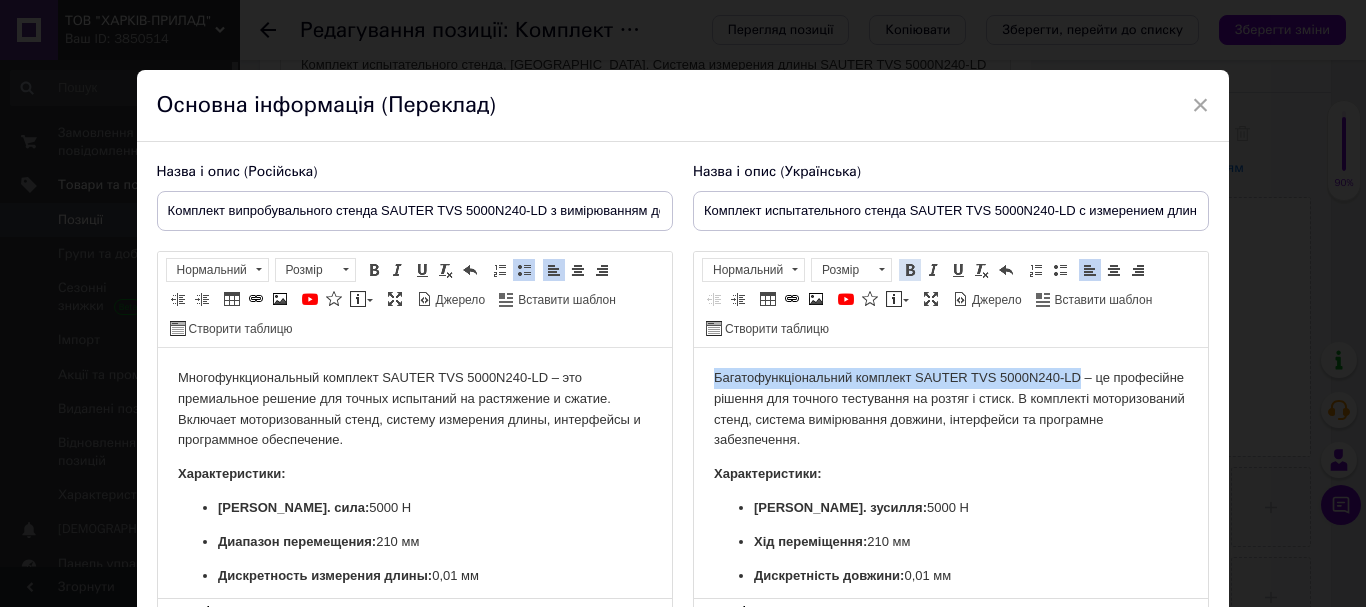 click at bounding box center [910, 270] 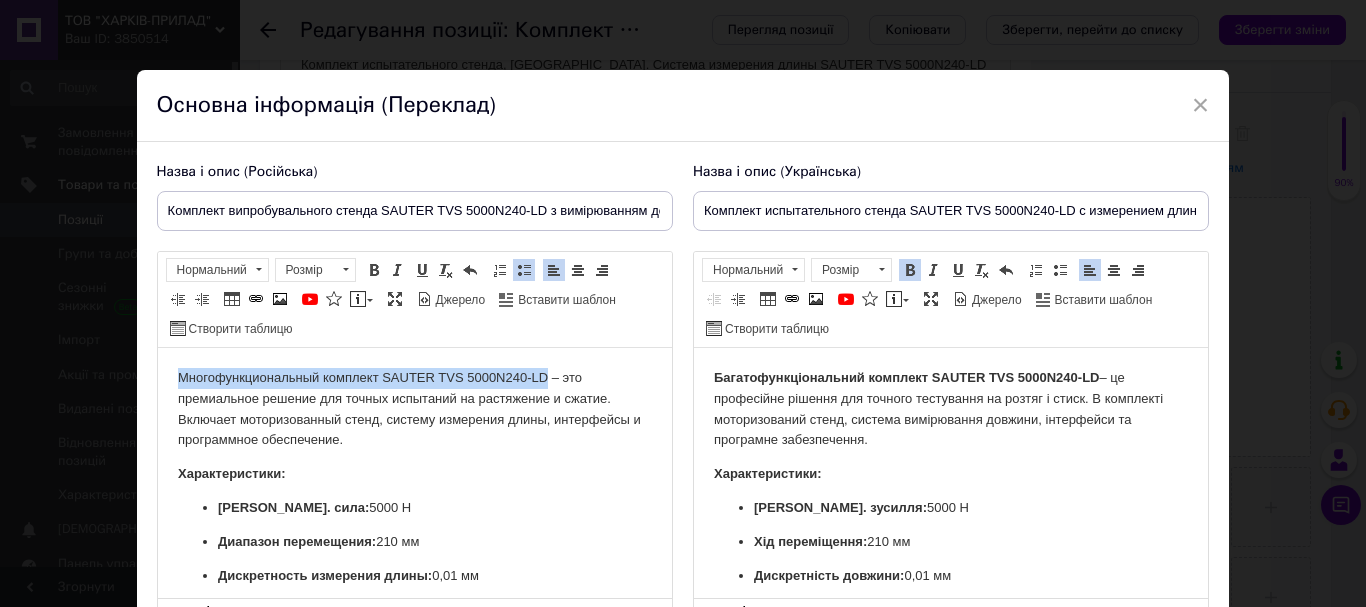 drag, startPoint x: 544, startPoint y: 381, endPoint x: 176, endPoint y: 383, distance: 368.00543 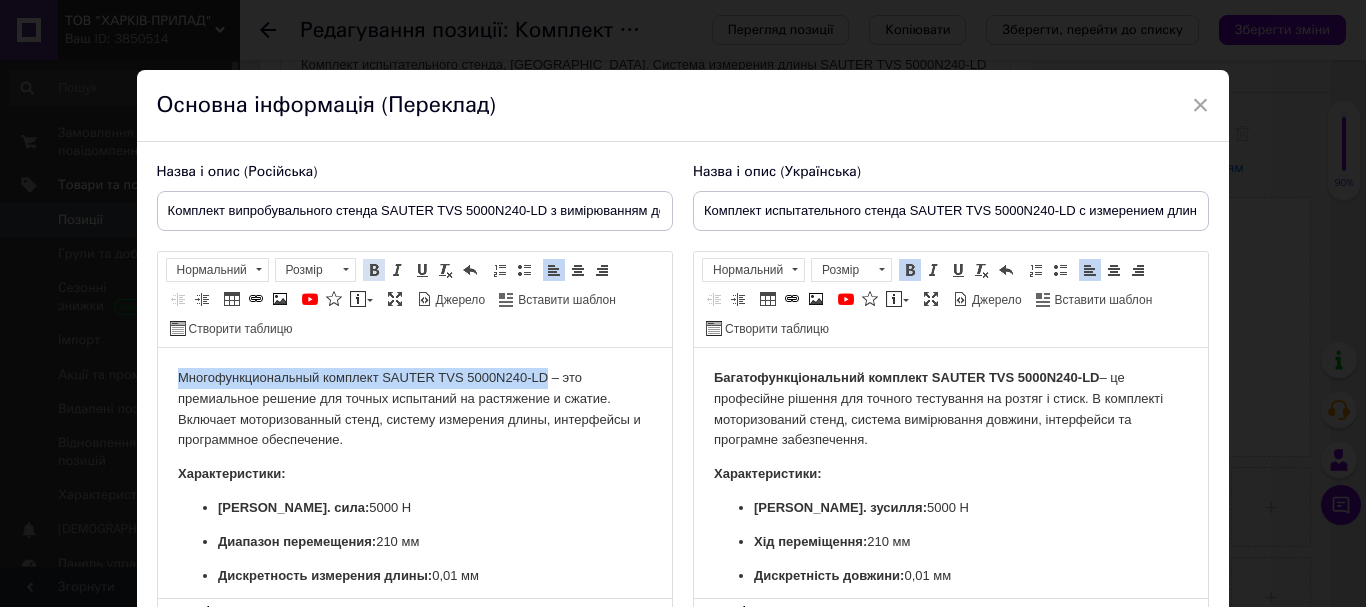 click at bounding box center [374, 270] 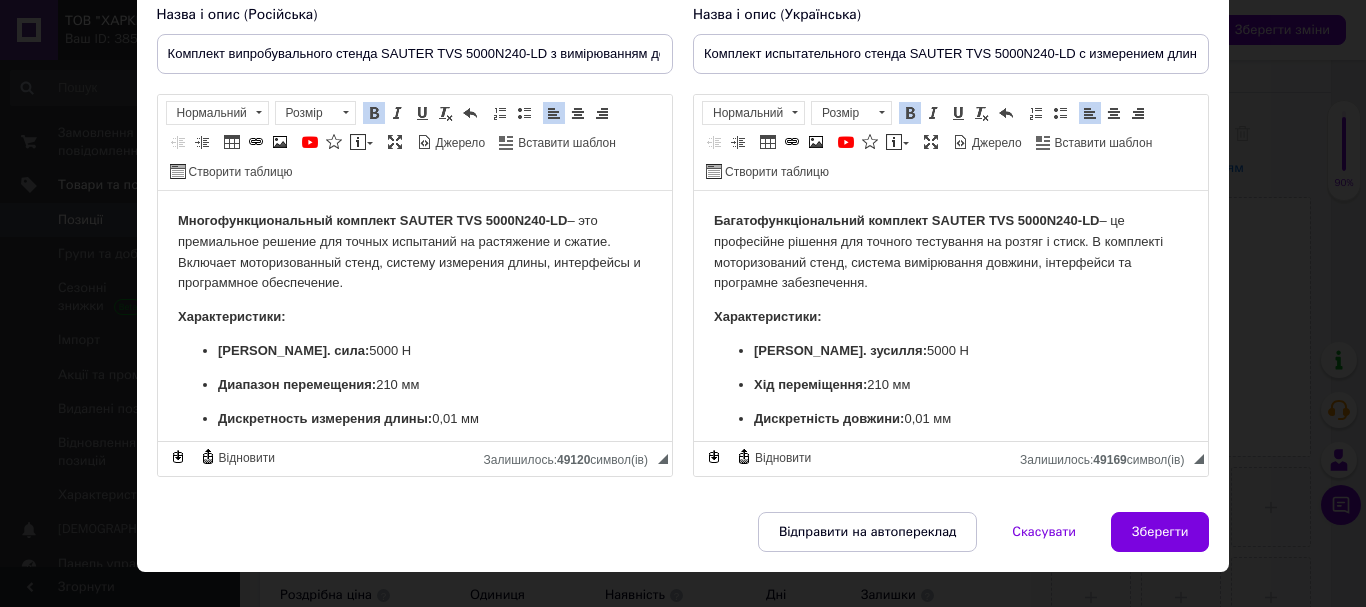 scroll, scrollTop: 192, scrollLeft: 0, axis: vertical 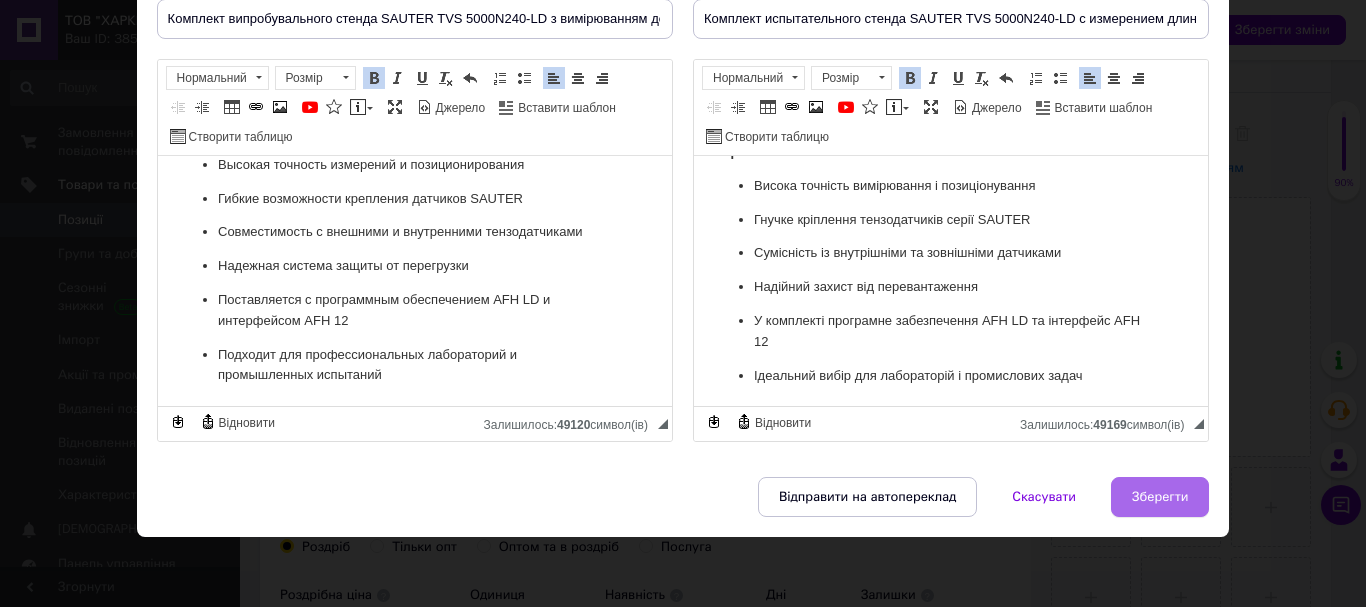 click on "Зберегти" at bounding box center (1160, 497) 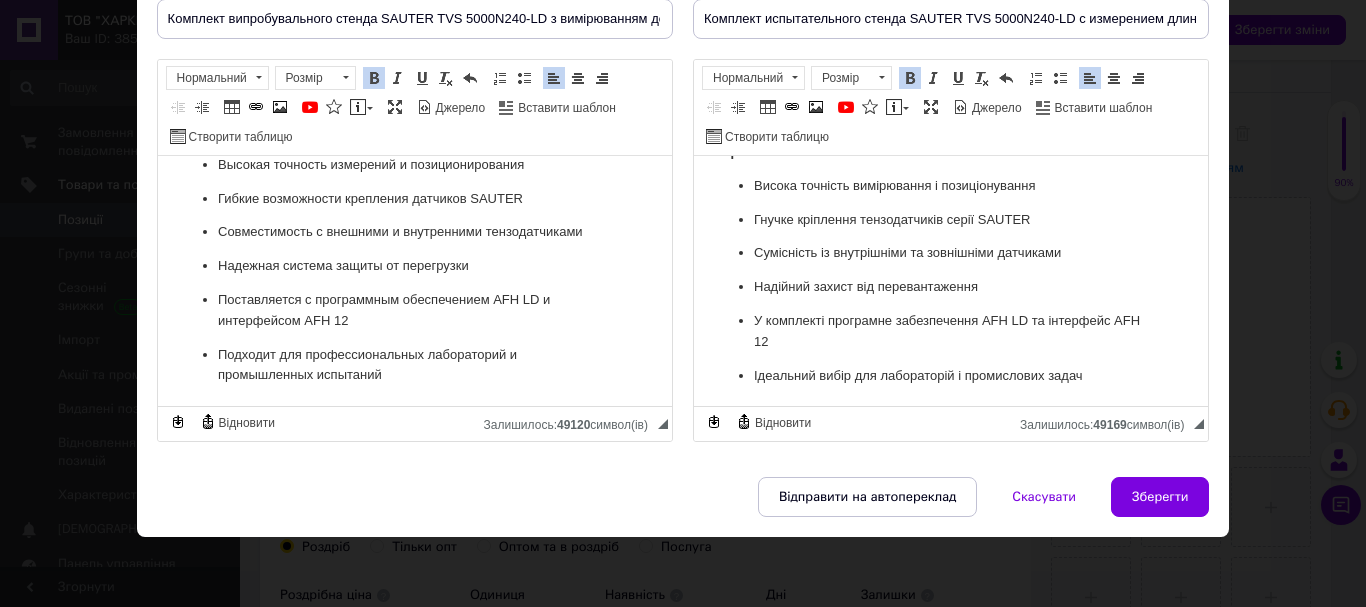 type on "Комплект випробувального стенда SAUTER TVS 5000N240-LD з вимірюванням довжини 210 мм 5 кН" 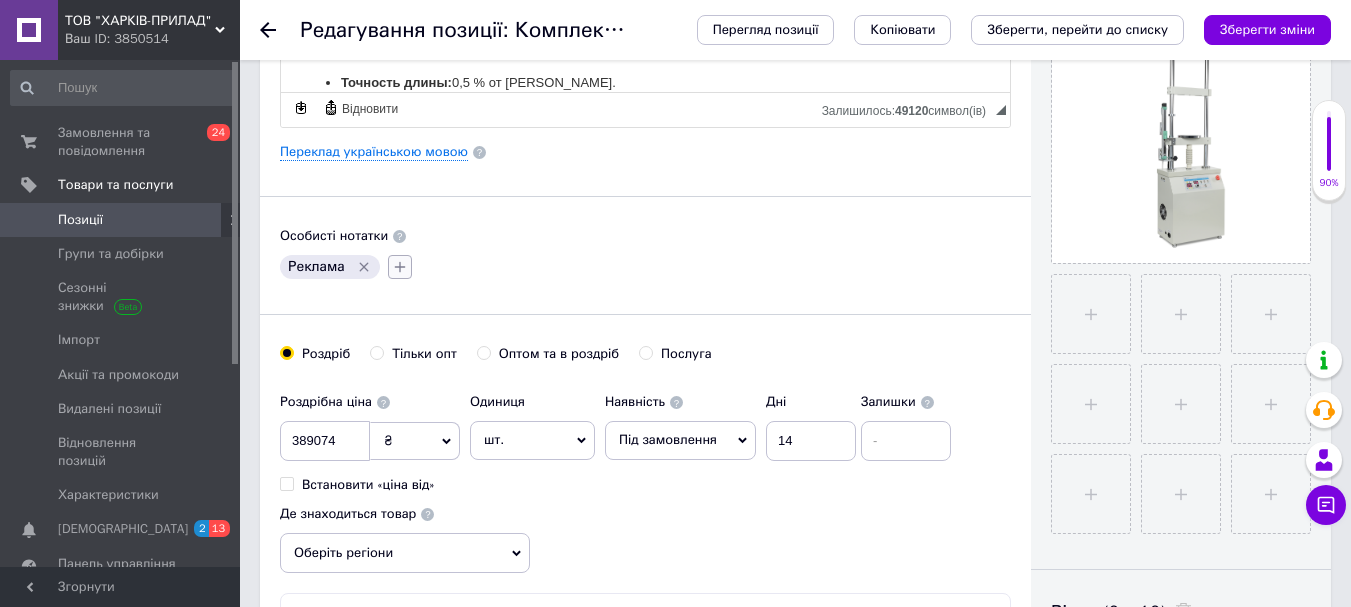 scroll, scrollTop: 500, scrollLeft: 0, axis: vertical 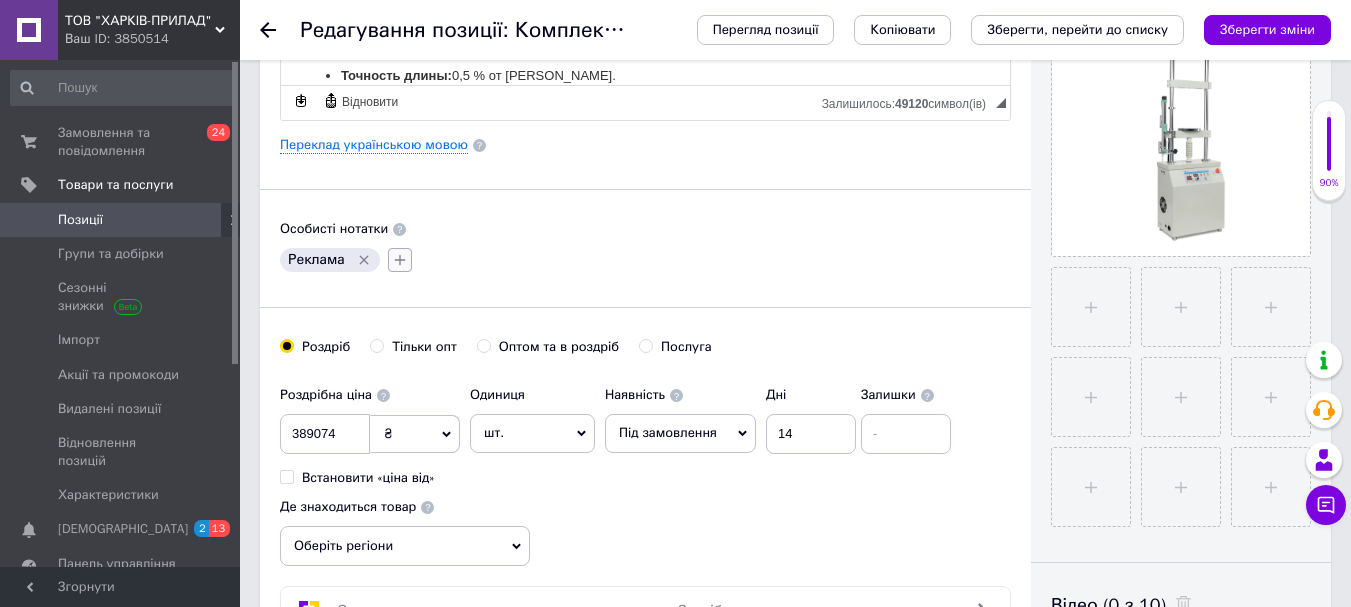 click 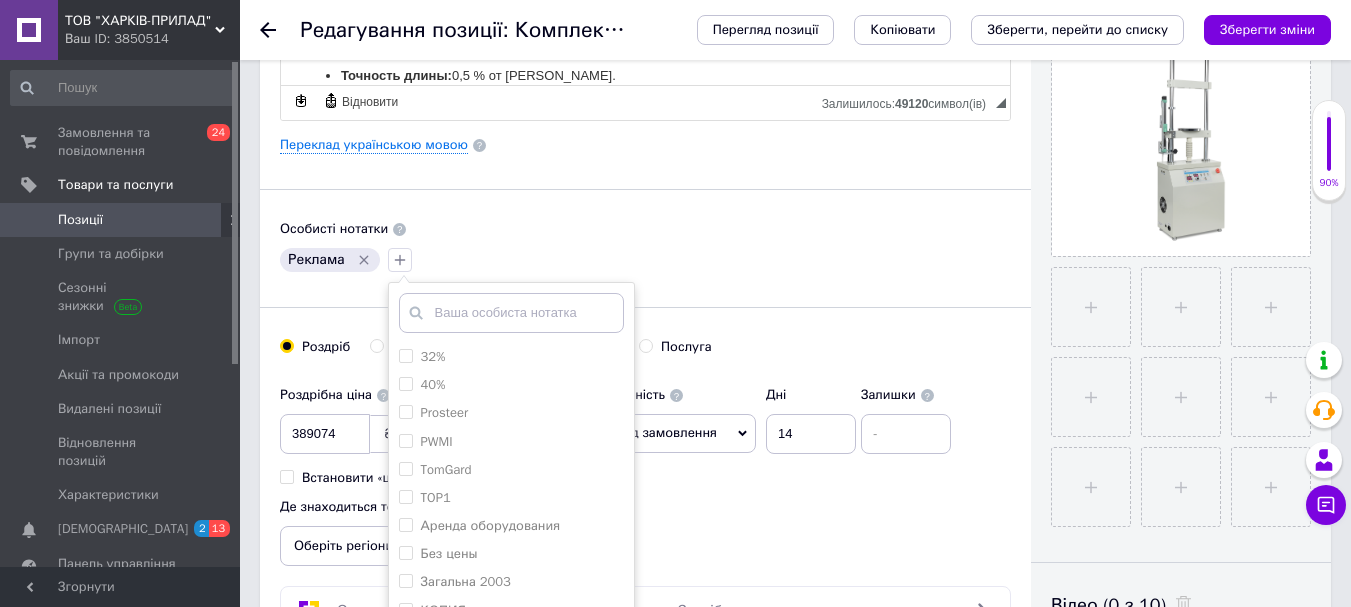 click at bounding box center [511, 313] 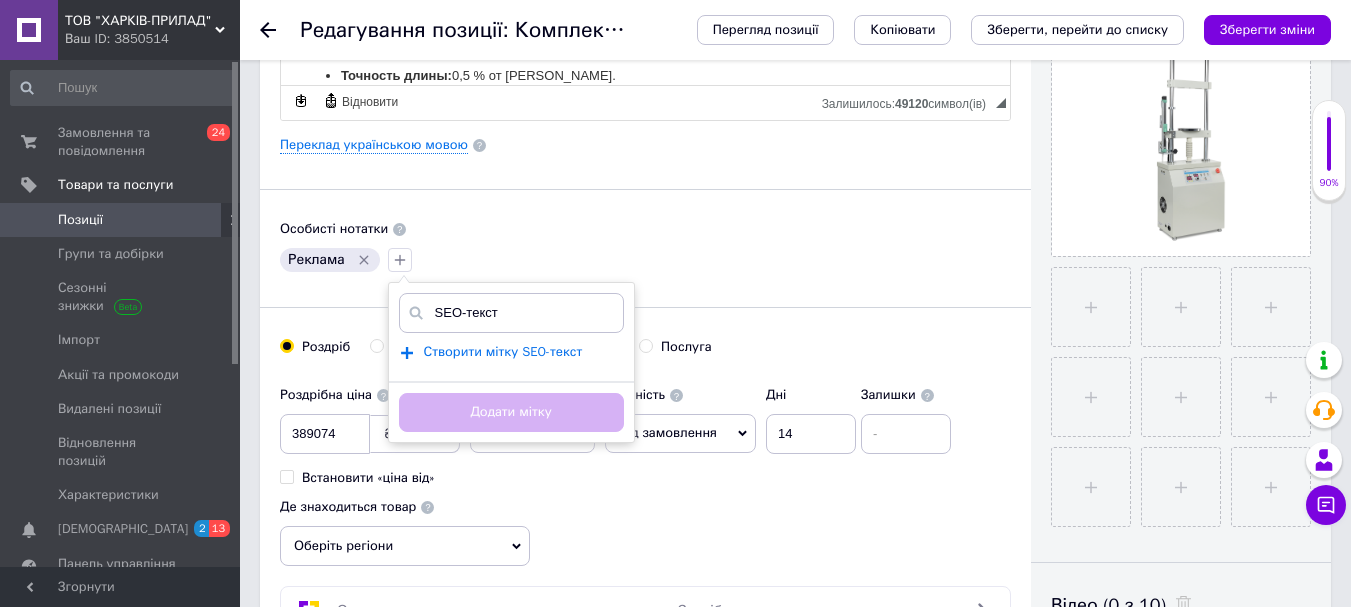 type on "SEO-текст" 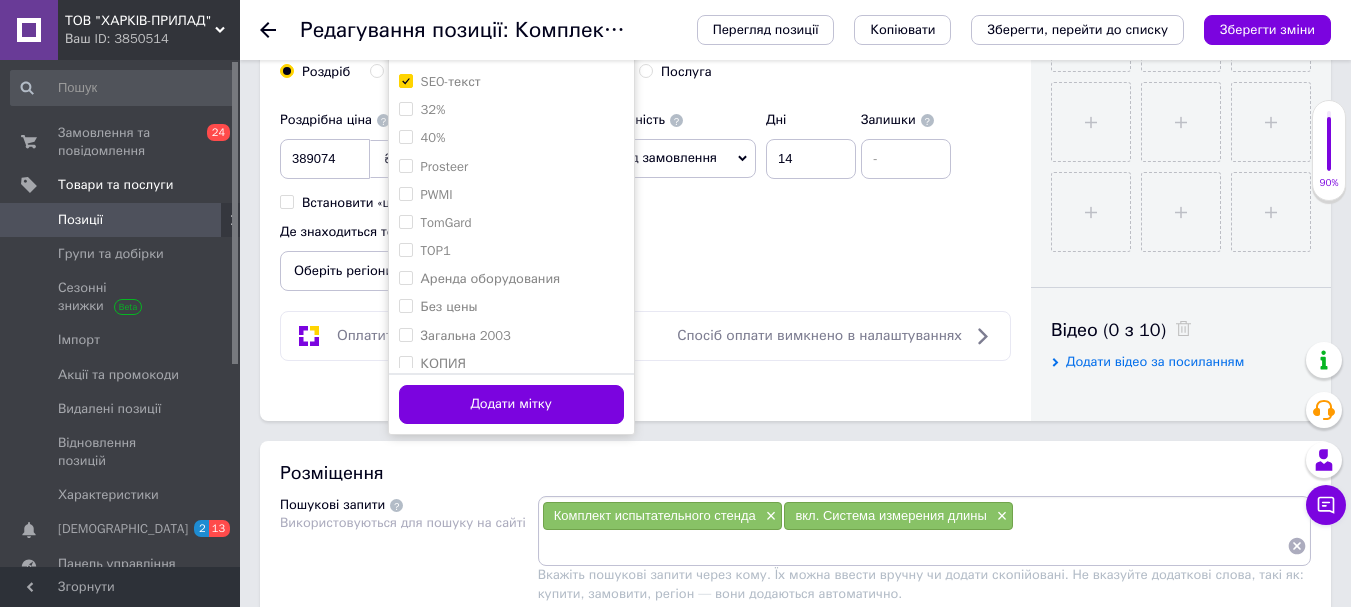 scroll, scrollTop: 800, scrollLeft: 0, axis: vertical 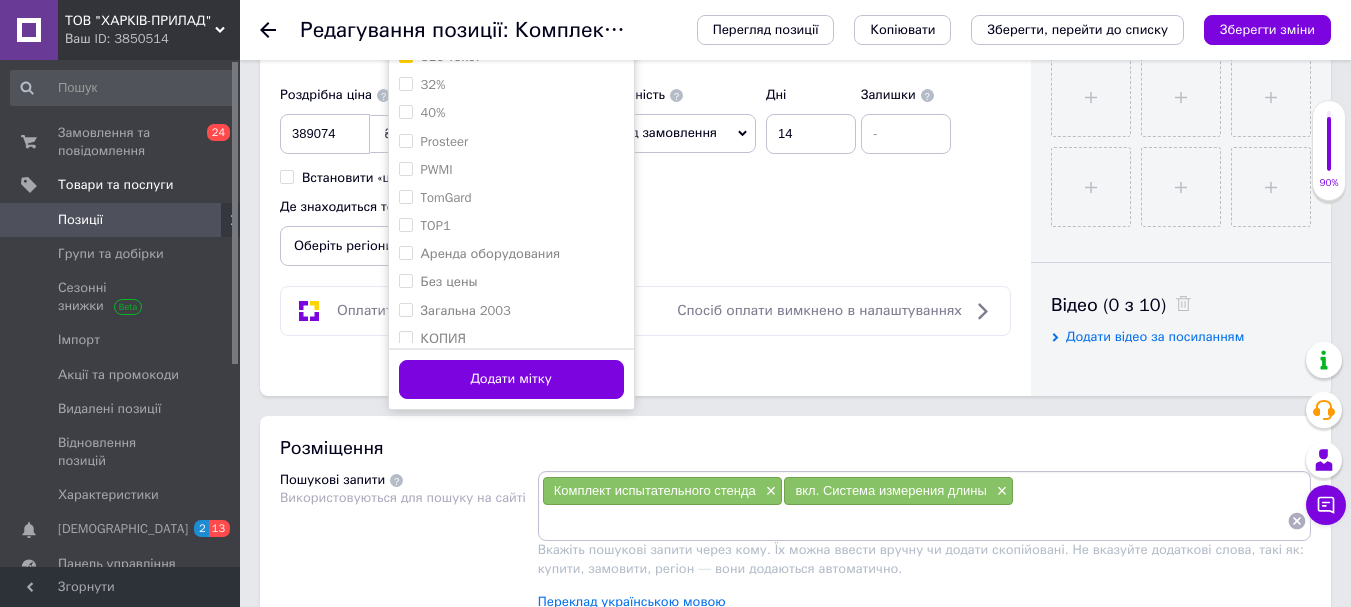 click on "Додати мітку" at bounding box center (511, 378) 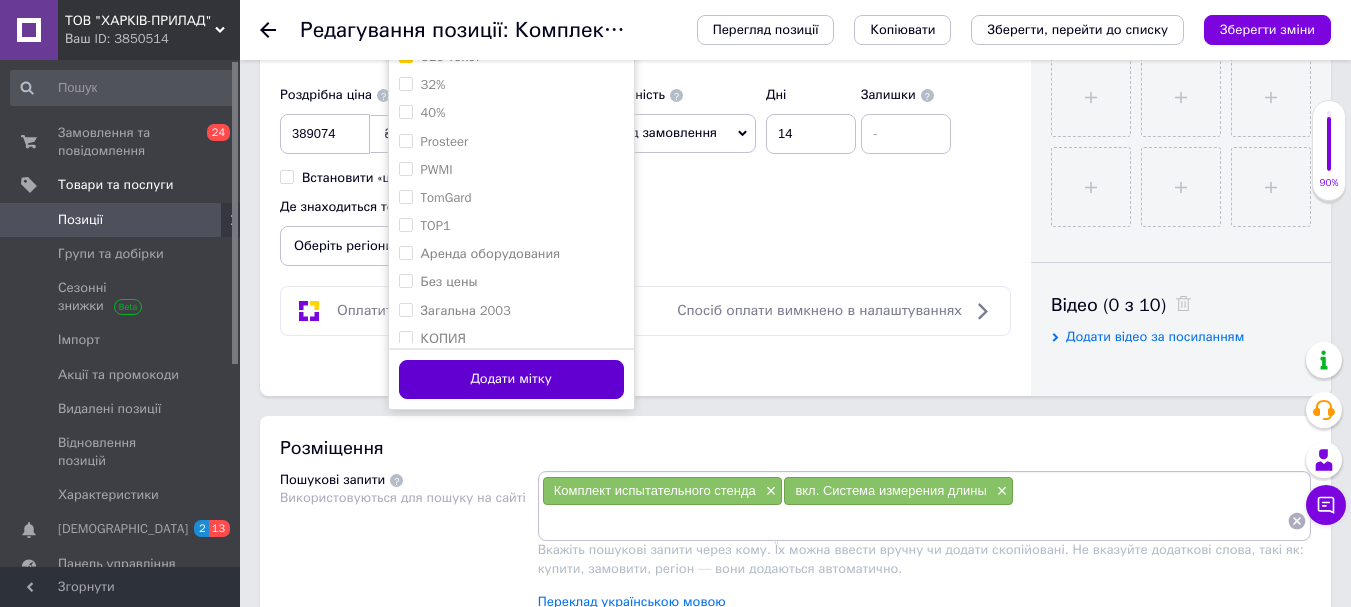 click on "Додати мітку" at bounding box center [511, 379] 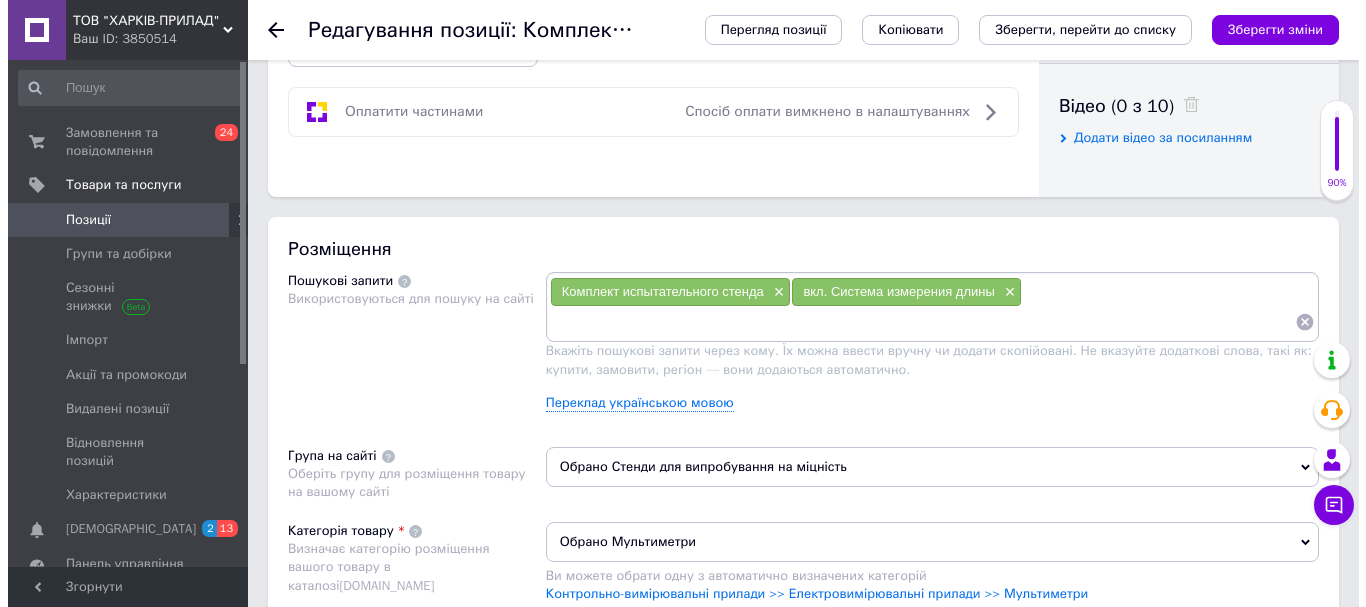 scroll, scrollTop: 1000, scrollLeft: 0, axis: vertical 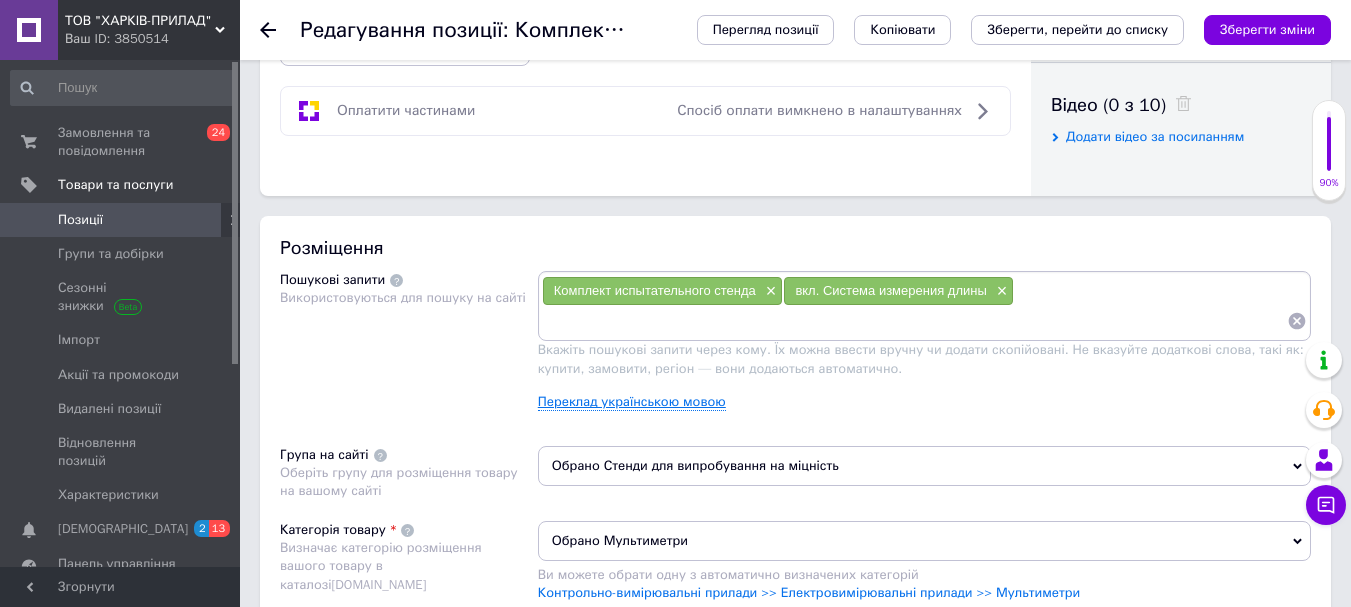 click on "Переклад українською мовою" at bounding box center (632, 402) 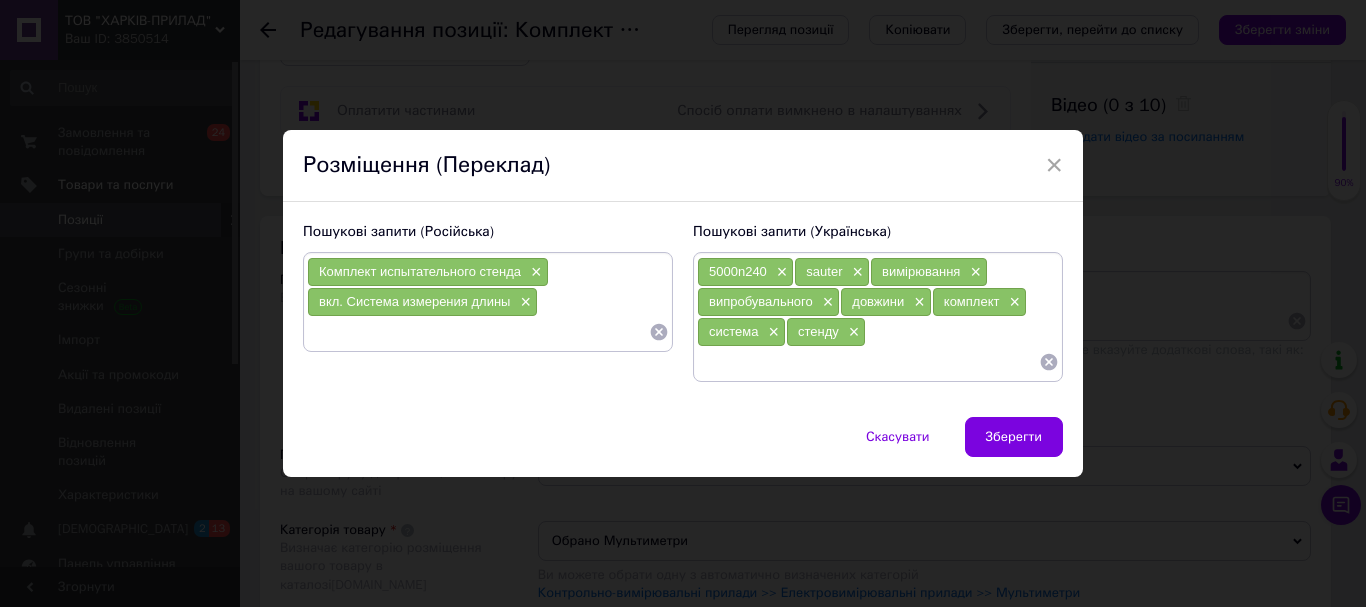 click at bounding box center (478, 332) 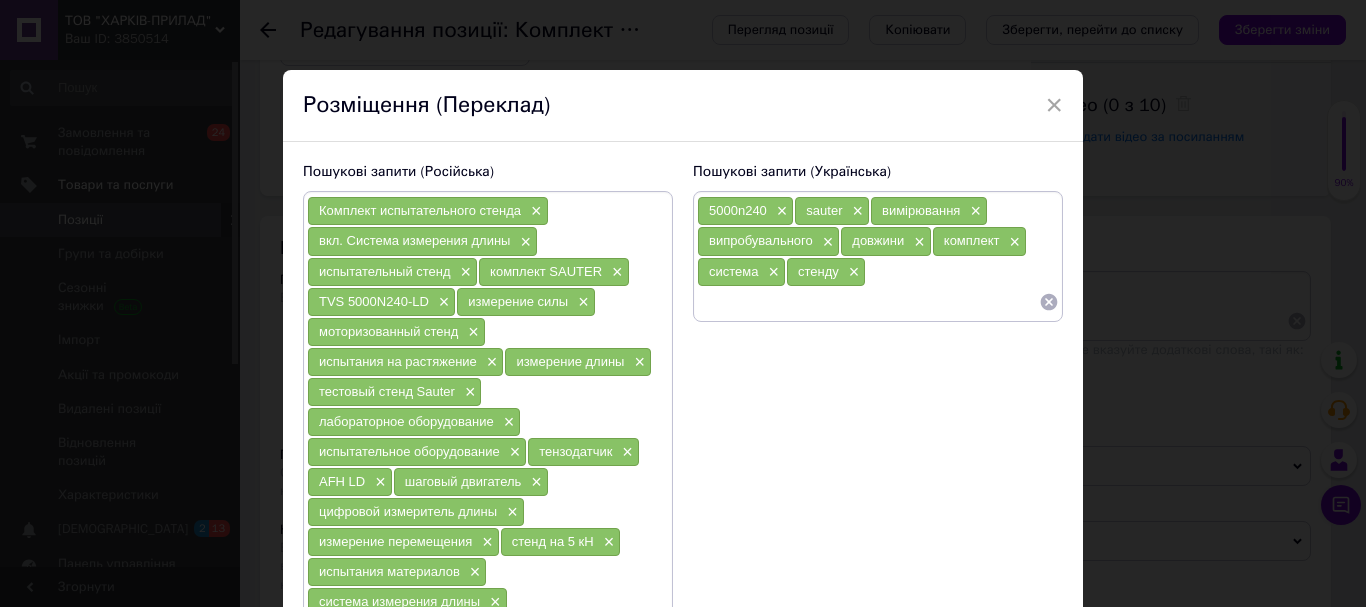 click at bounding box center [868, 302] 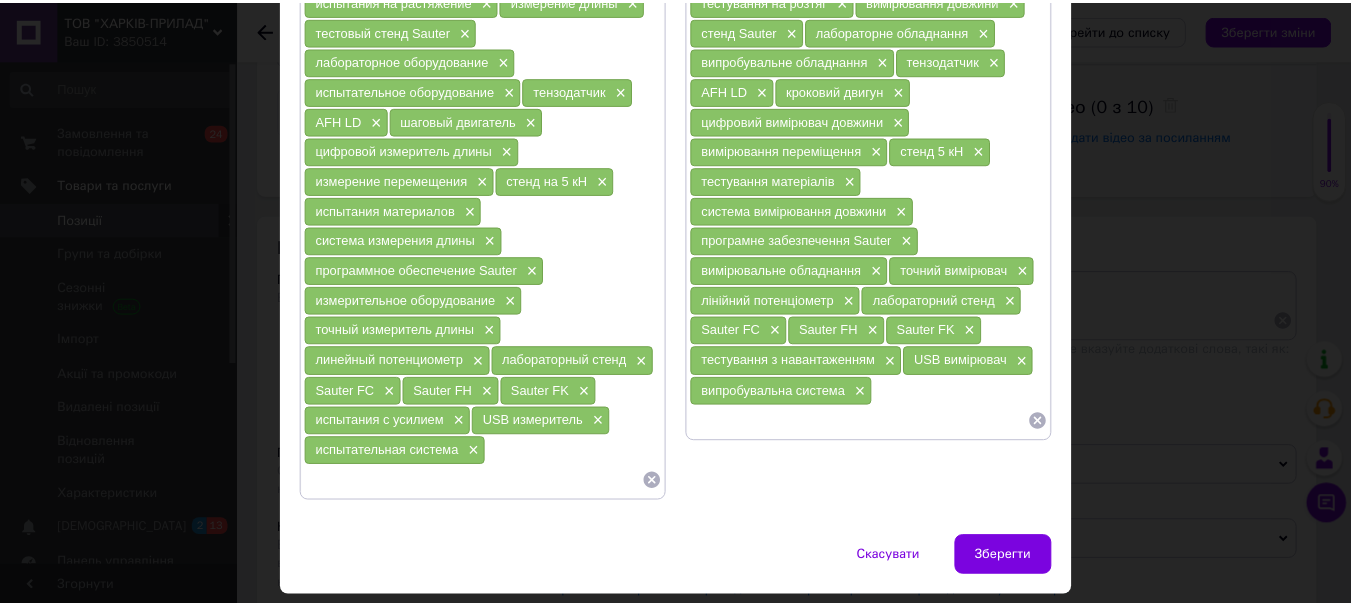 scroll, scrollTop: 422, scrollLeft: 0, axis: vertical 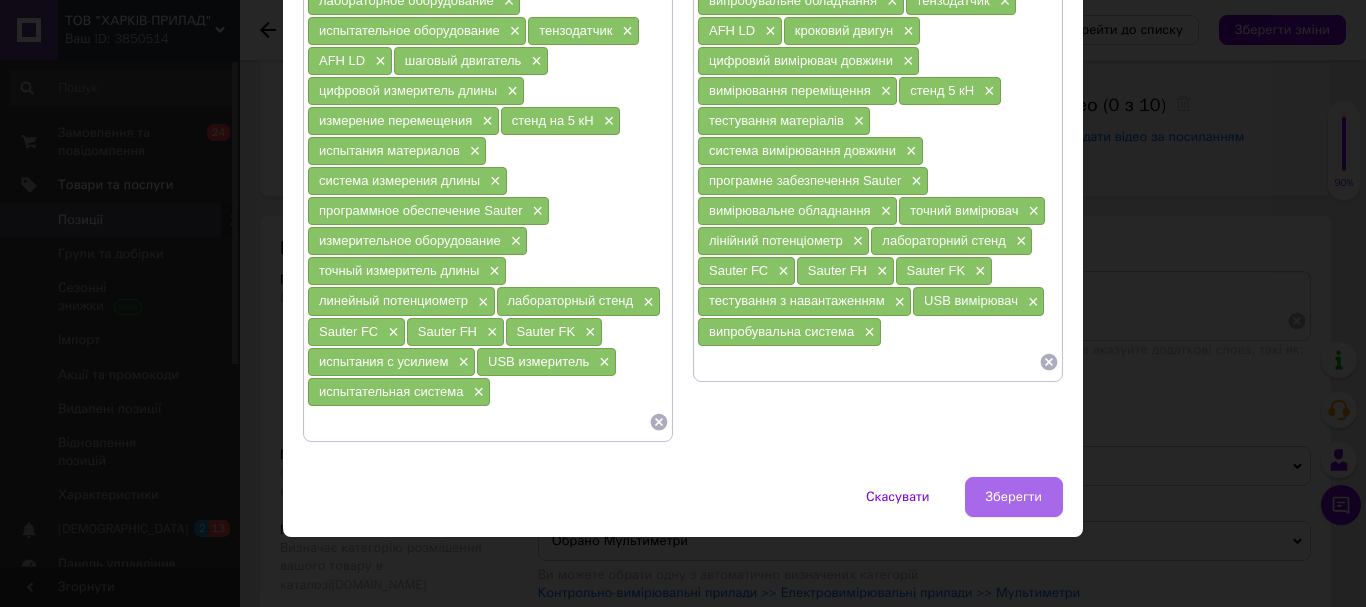 click on "Зберегти" at bounding box center (1014, 497) 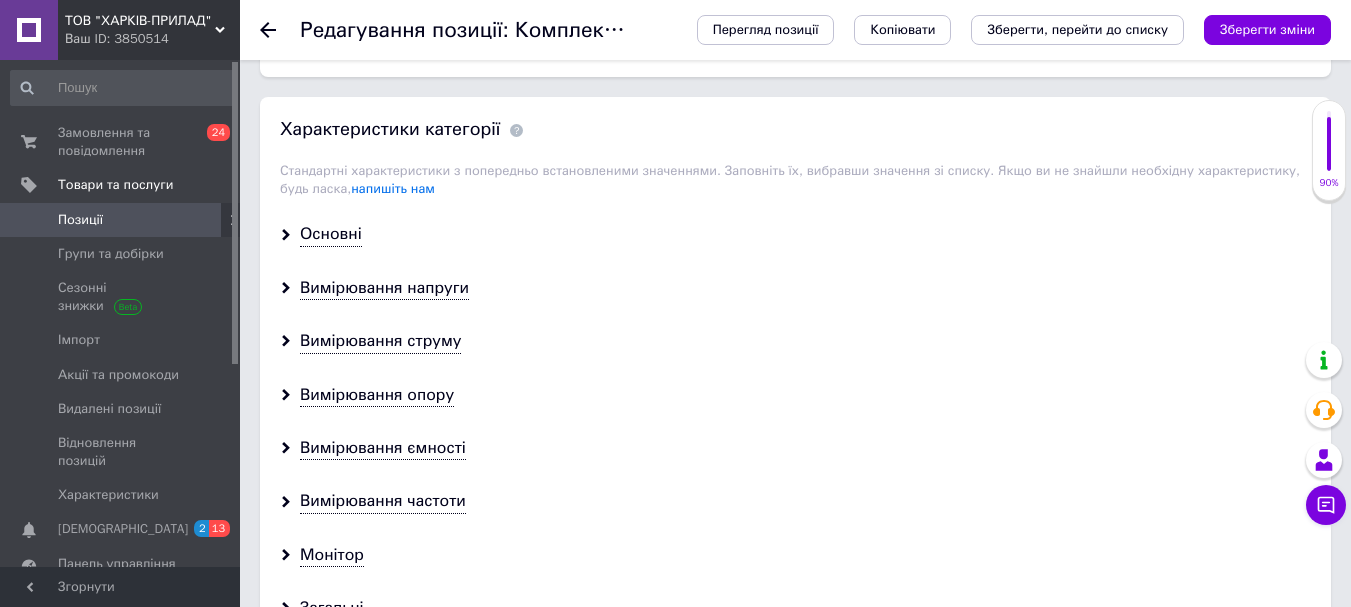 scroll, scrollTop: 1800, scrollLeft: 0, axis: vertical 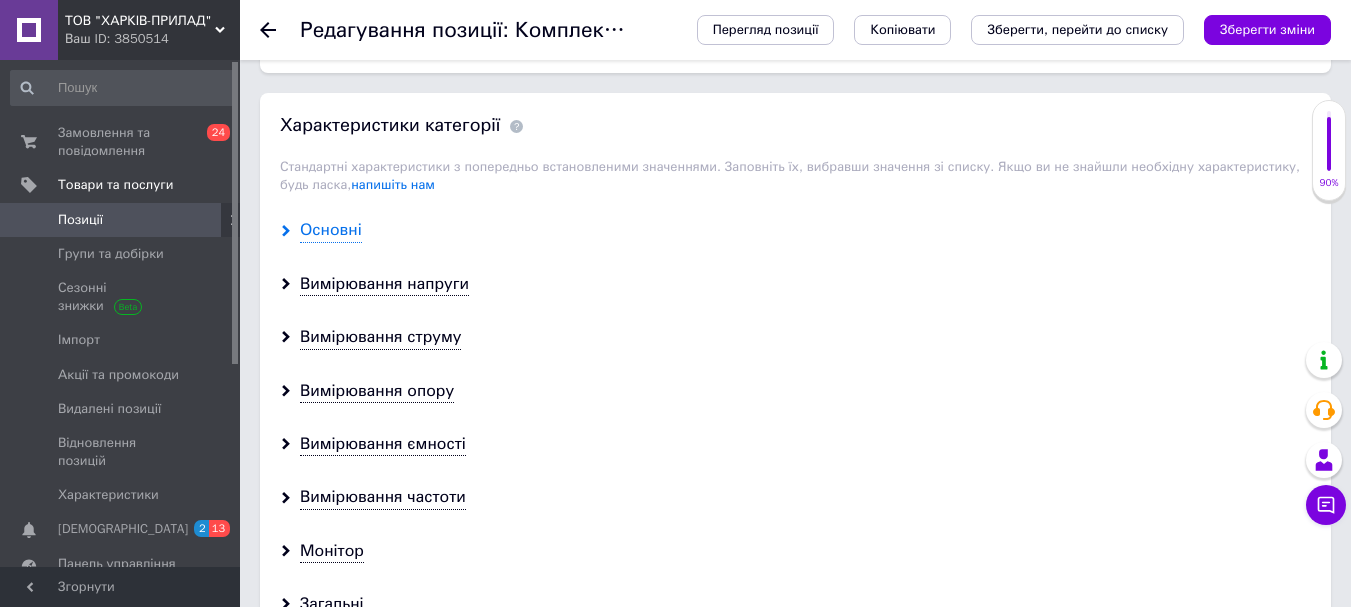 click on "Основні" at bounding box center [331, 230] 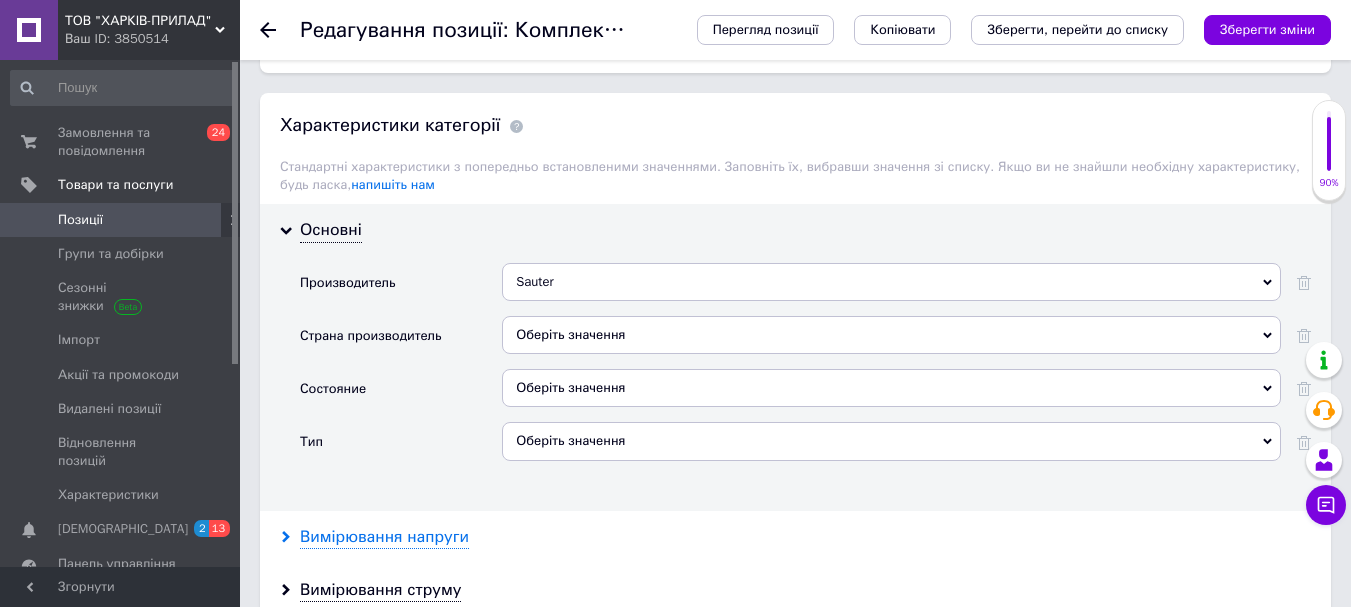 click on "Вимірювання напруги" at bounding box center (384, 537) 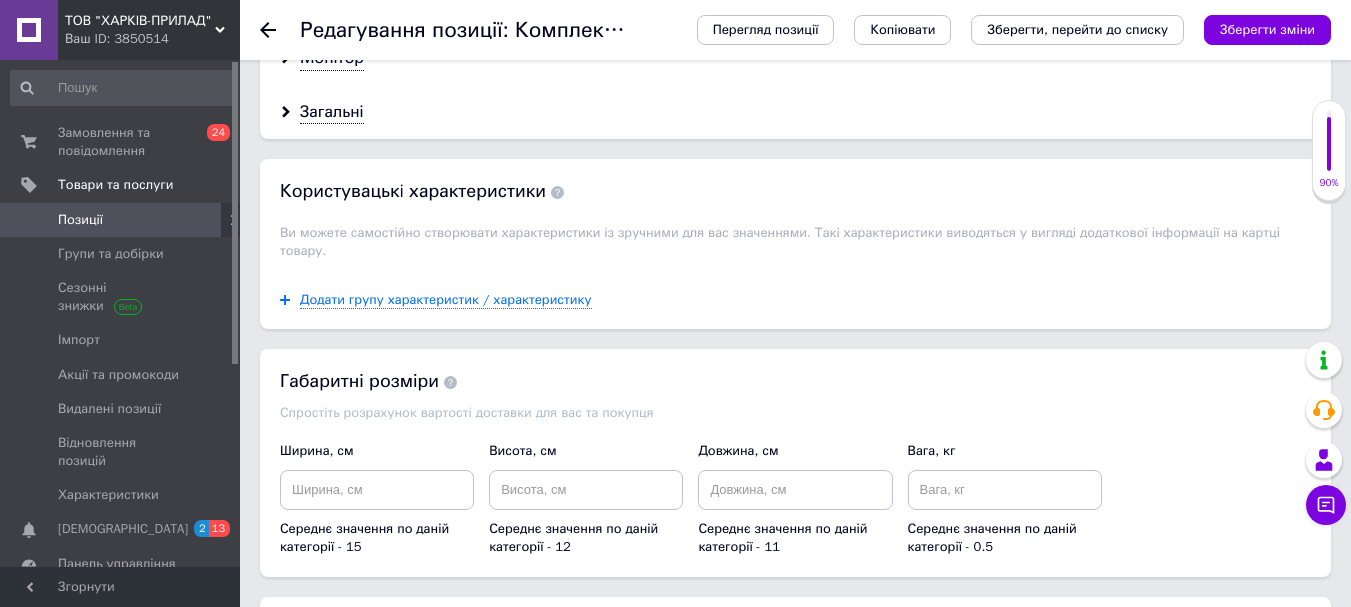 scroll, scrollTop: 3100, scrollLeft: 0, axis: vertical 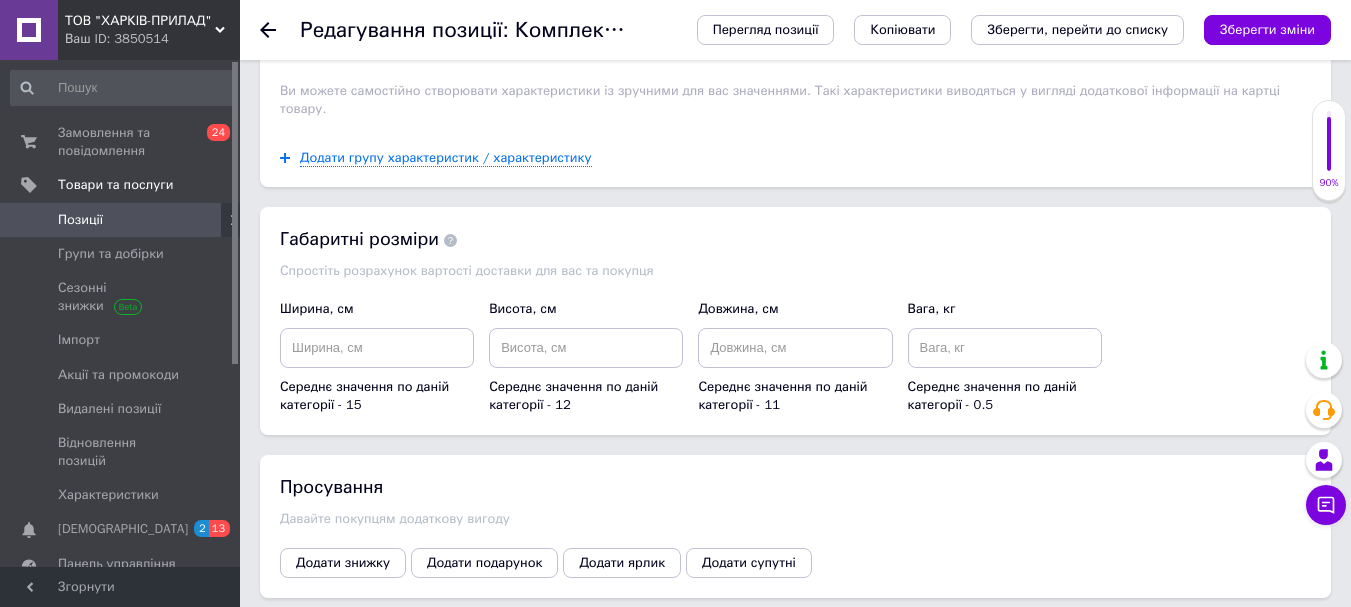 click on "Перегляд позиції Копіювати Зберегти, перейти до списку Зберегти зміни" at bounding box center (994, 30) 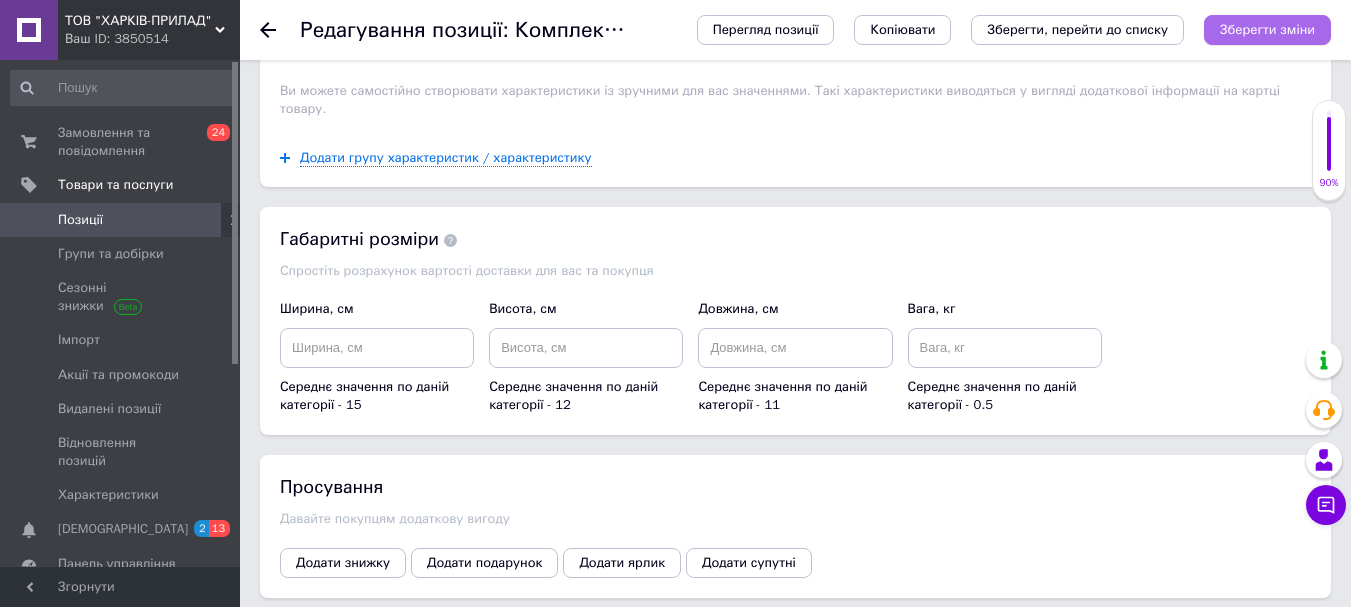 click on "Зберегти зміни" at bounding box center (1267, 30) 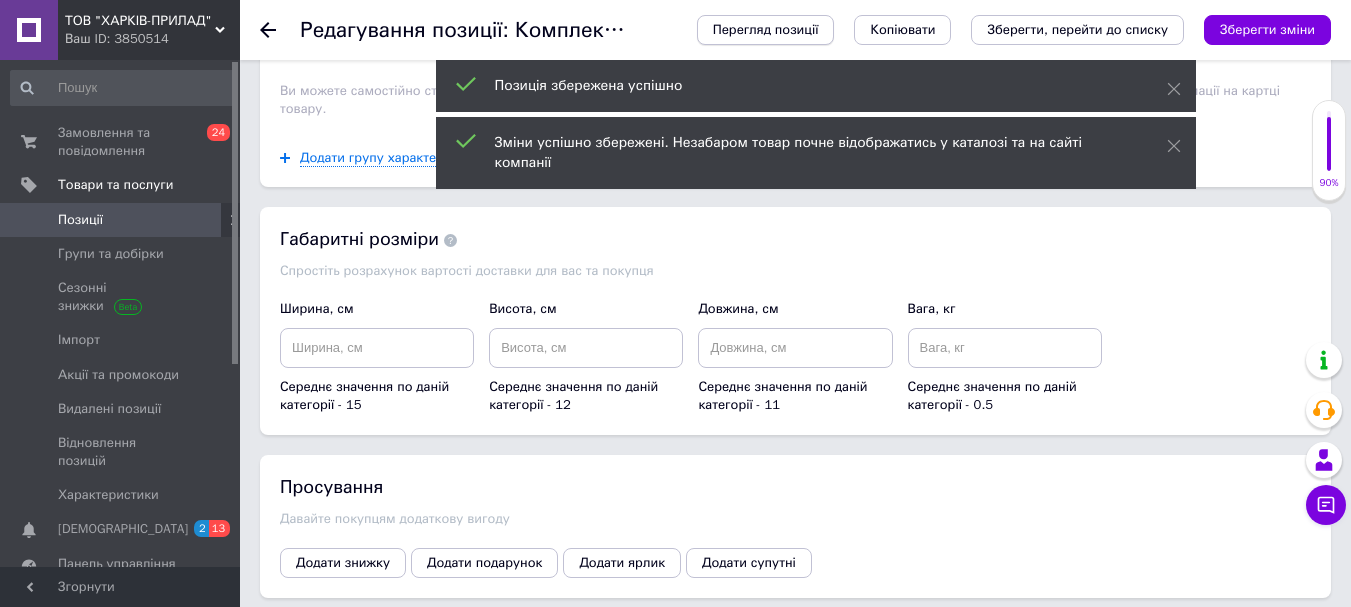 click on "Перегляд позиції" at bounding box center (766, 30) 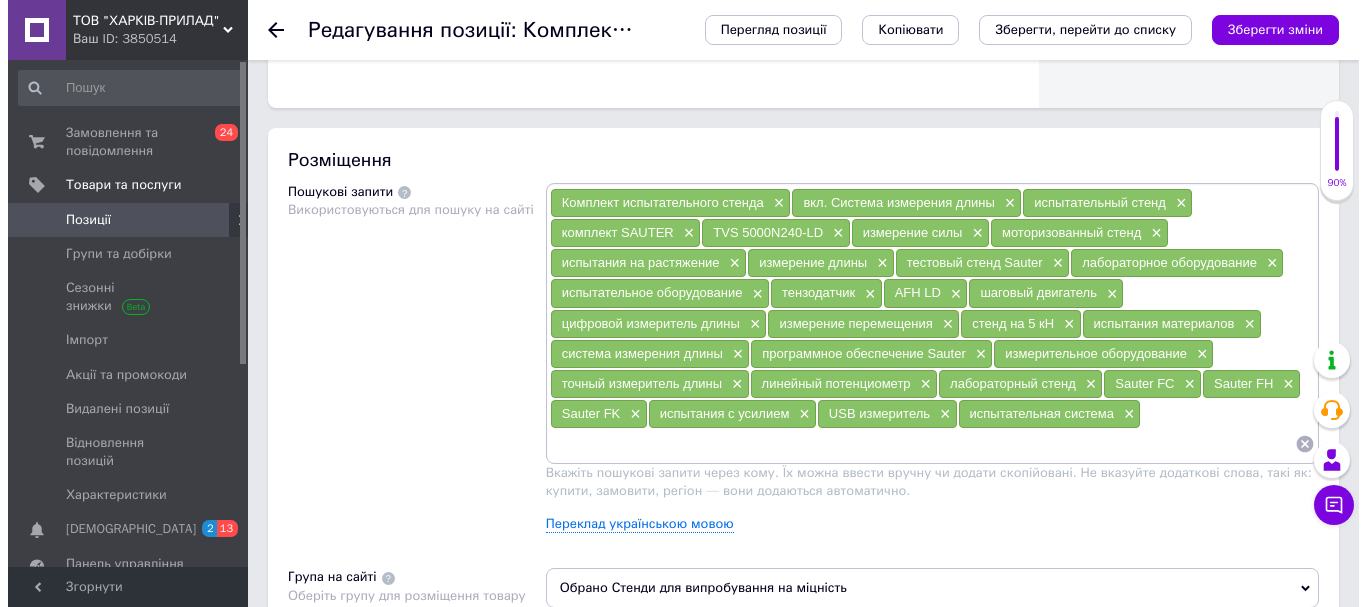 scroll, scrollTop: 1200, scrollLeft: 0, axis: vertical 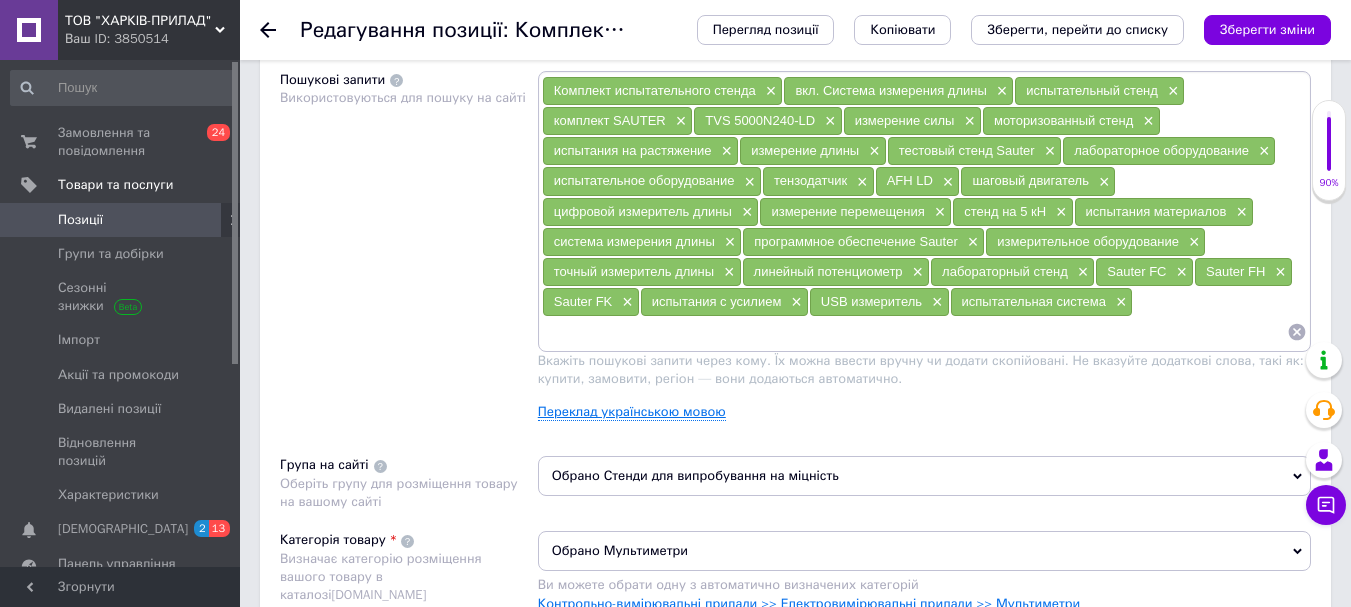 click on "Переклад українською мовою" at bounding box center [632, 412] 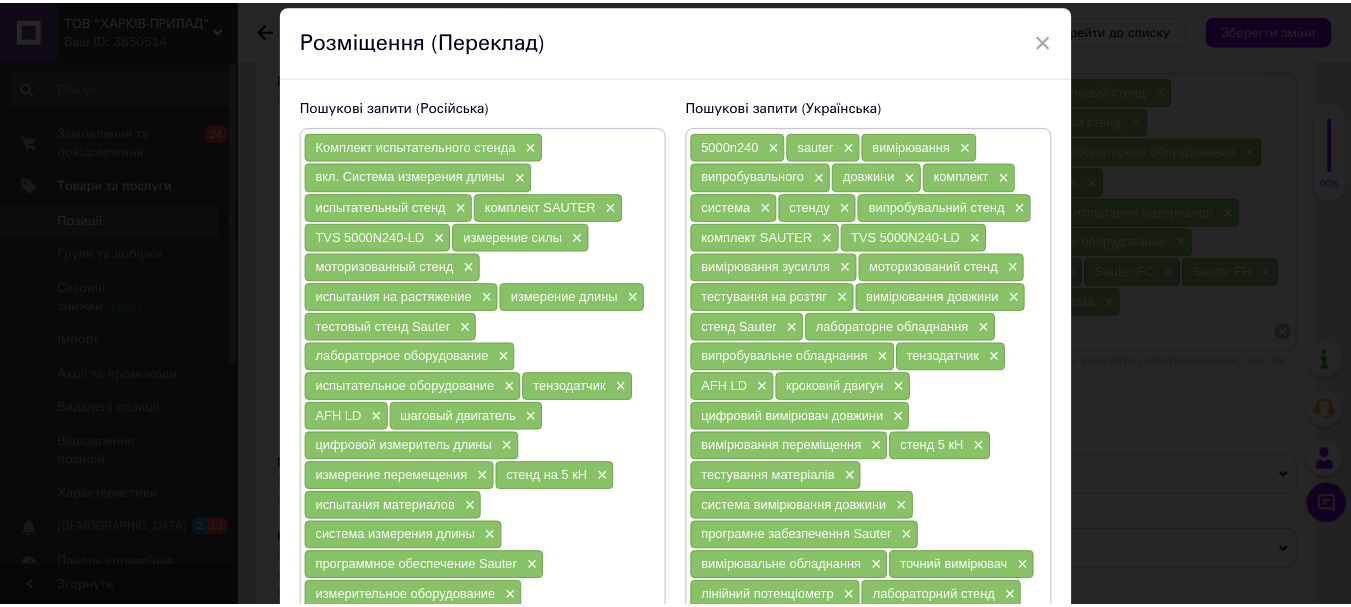scroll, scrollTop: 100, scrollLeft: 0, axis: vertical 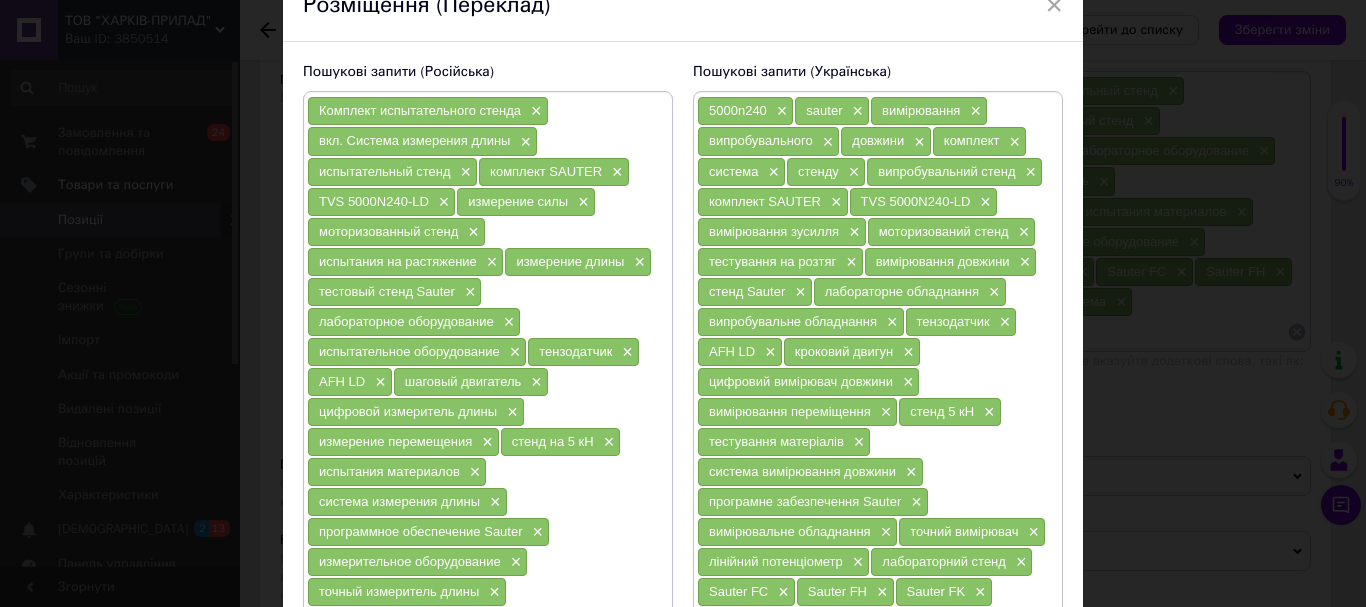 click on "× Розміщення (Переклад) Пошукові запити (Російська) Комплект испытательного стенда × вкл. Система измерения длины × испытательный стенд × комплект SAUTER × TVS 5000N240-LD × измерение силы × моторизованный стенд × испытания на растяжение × измерение длины × тестовый стенд Sauter × лабораторное оборудование × испытательное оборудование × тензодатчик × AFH LD × шаговый двигатель × цифровой измеритель длины × измерение перемещения × стенд на 5 кН × испытания материалов × система измерения длины × программное обеспечение Sauter × измерительное оборудование × × × × Sauter FC × ×" at bounding box center (683, 303) 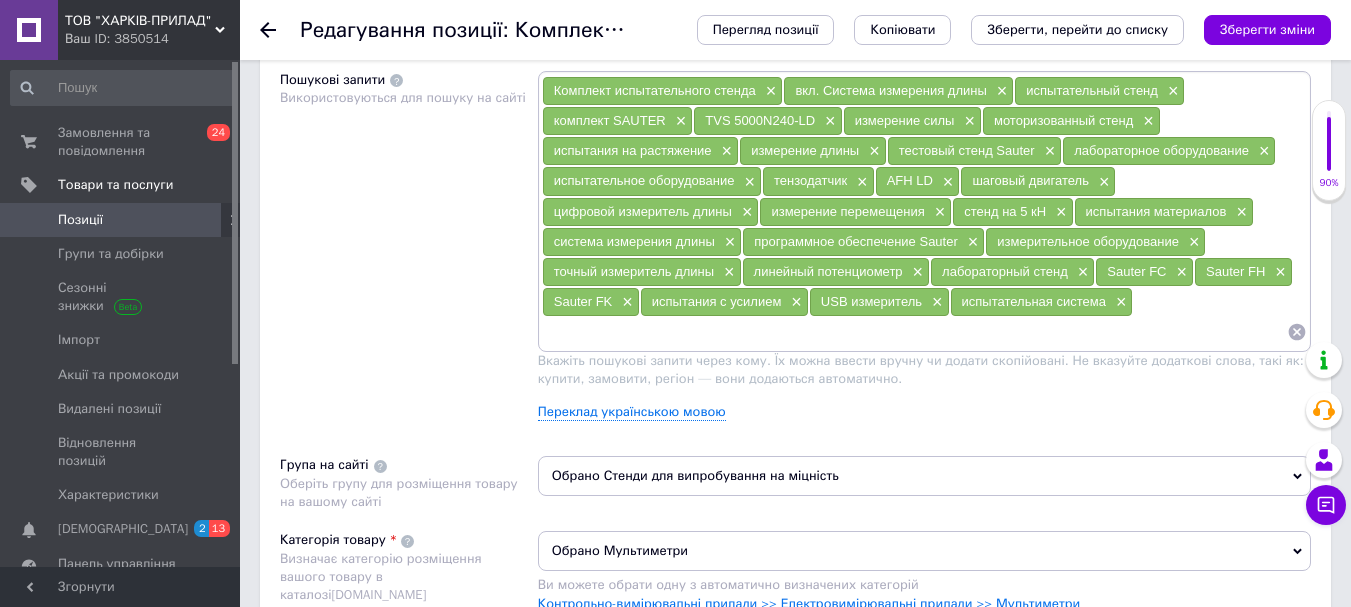 click on "Перегляд позиції Копіювати Зберегти, перейти до списку Зберегти зміни" at bounding box center (994, 30) 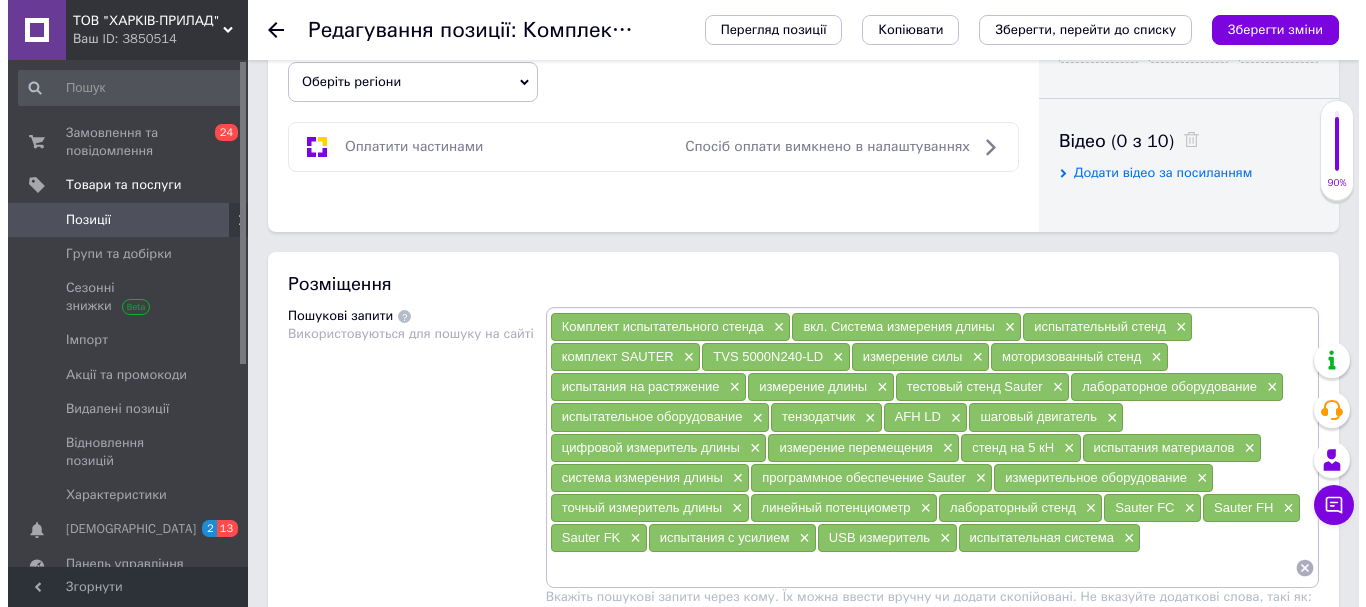 scroll, scrollTop: 1200, scrollLeft: 0, axis: vertical 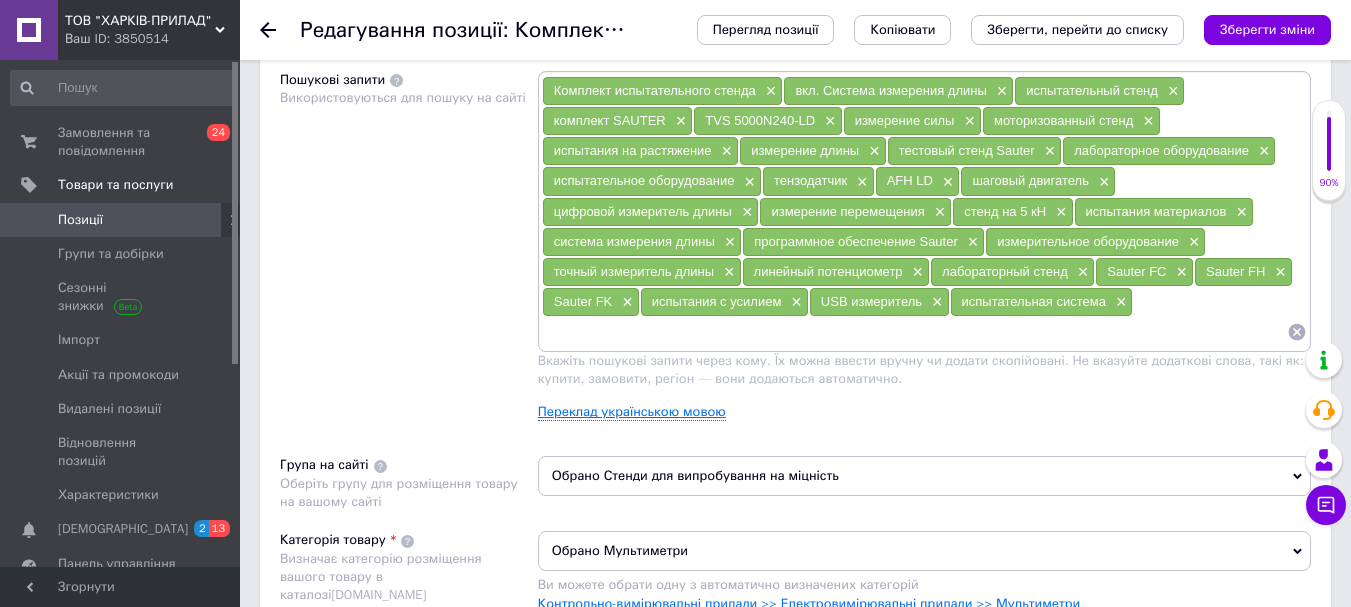 click on "Переклад українською мовою" at bounding box center [632, 412] 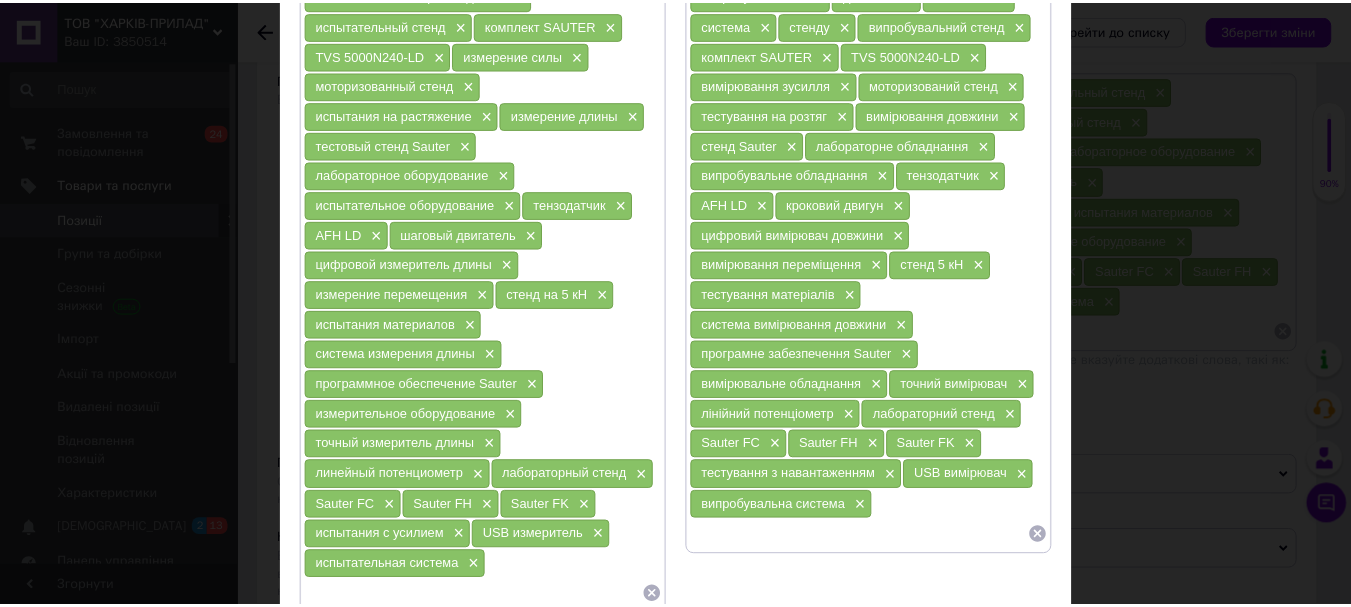 scroll, scrollTop: 400, scrollLeft: 0, axis: vertical 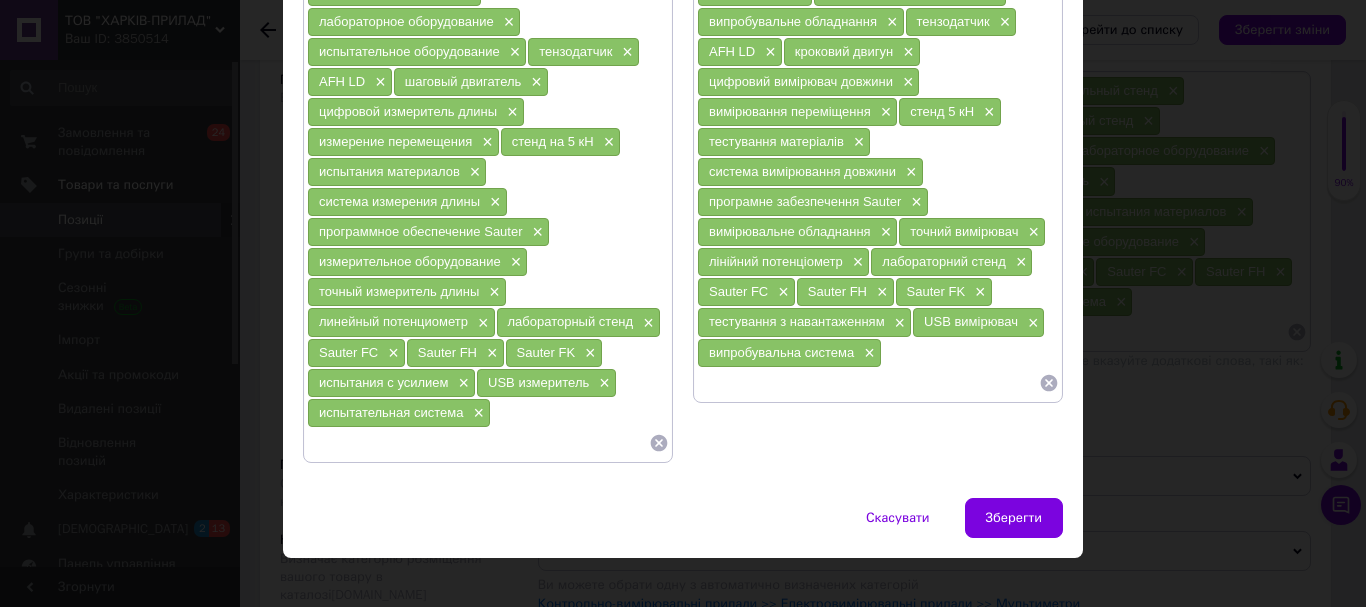 click on "× Розміщення (Переклад) Пошукові запити (Російська) Комплект испытательного стенда × вкл. Система измерения длины × испытательный стенд × комплект SAUTER × TVS 5000N240-LD × измерение силы × моторизованный стенд × испытания на растяжение × измерение длины × тестовый стенд Sauter × лабораторное оборудование × испытательное оборудование × тензодатчик × AFH LD × шаговый двигатель × цифровой измеритель длины × измерение перемещения × стенд на 5 кН × испытания материалов × система измерения длины × программное обеспечение Sauter × измерительное оборудование × × × × Sauter FC × ×" at bounding box center (683, 303) 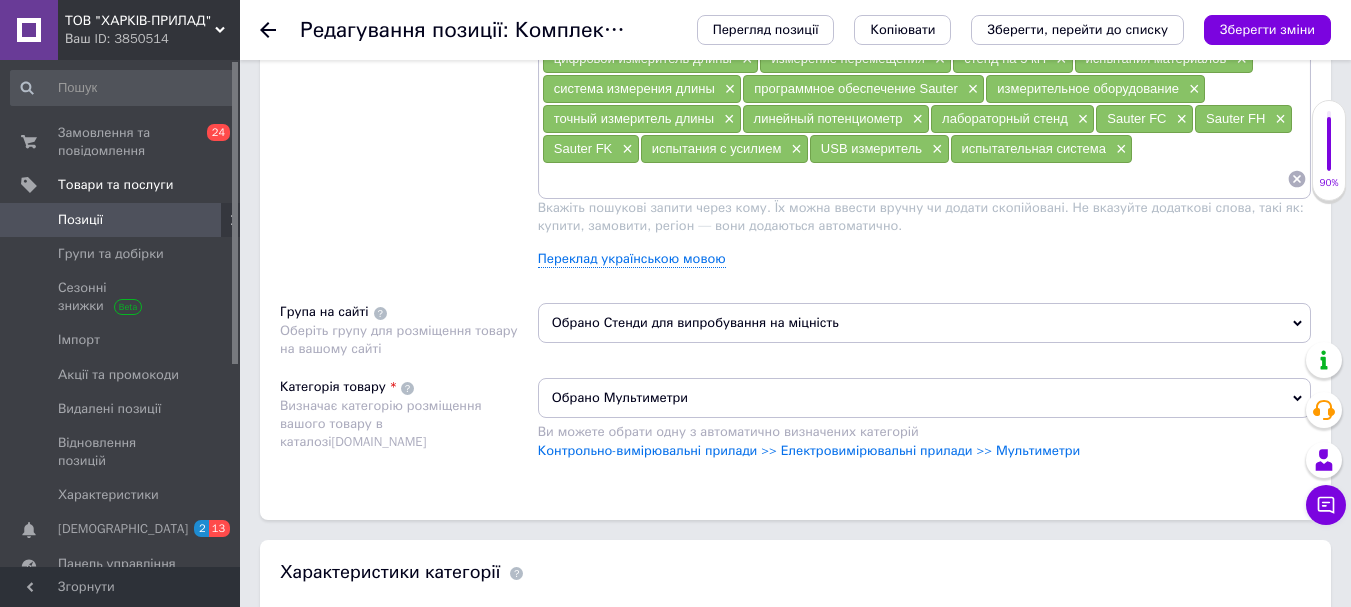 scroll, scrollTop: 1400, scrollLeft: 0, axis: vertical 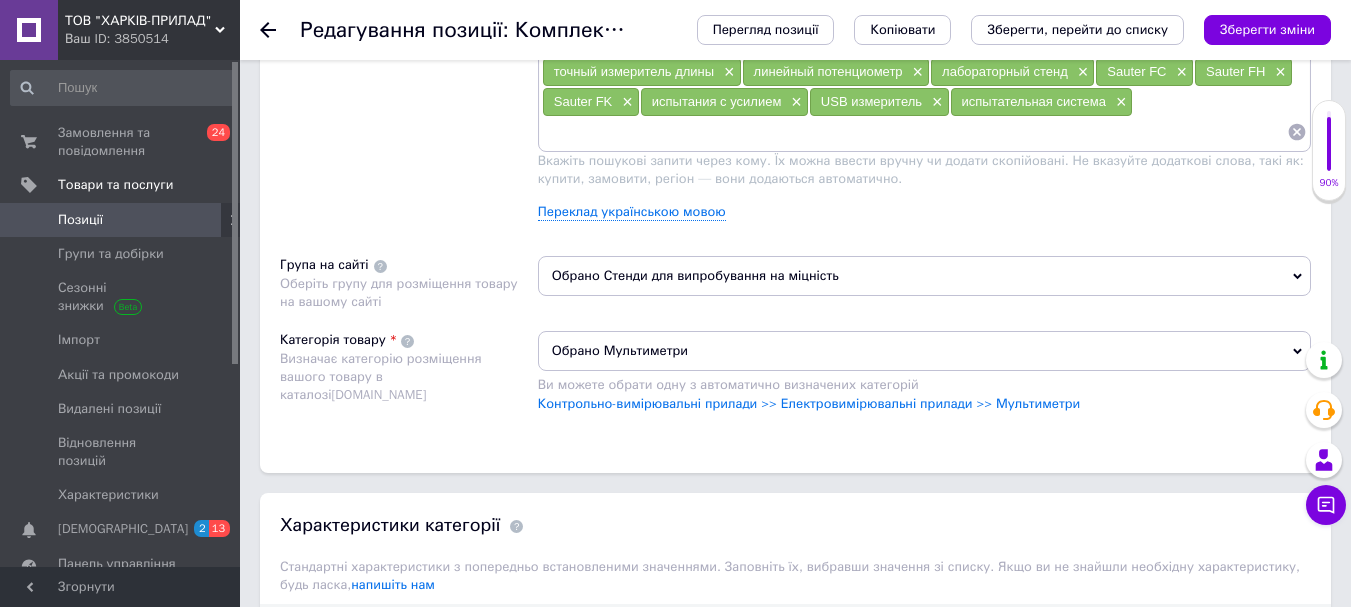 click on "Обрано Мультиметри" at bounding box center (924, 351) 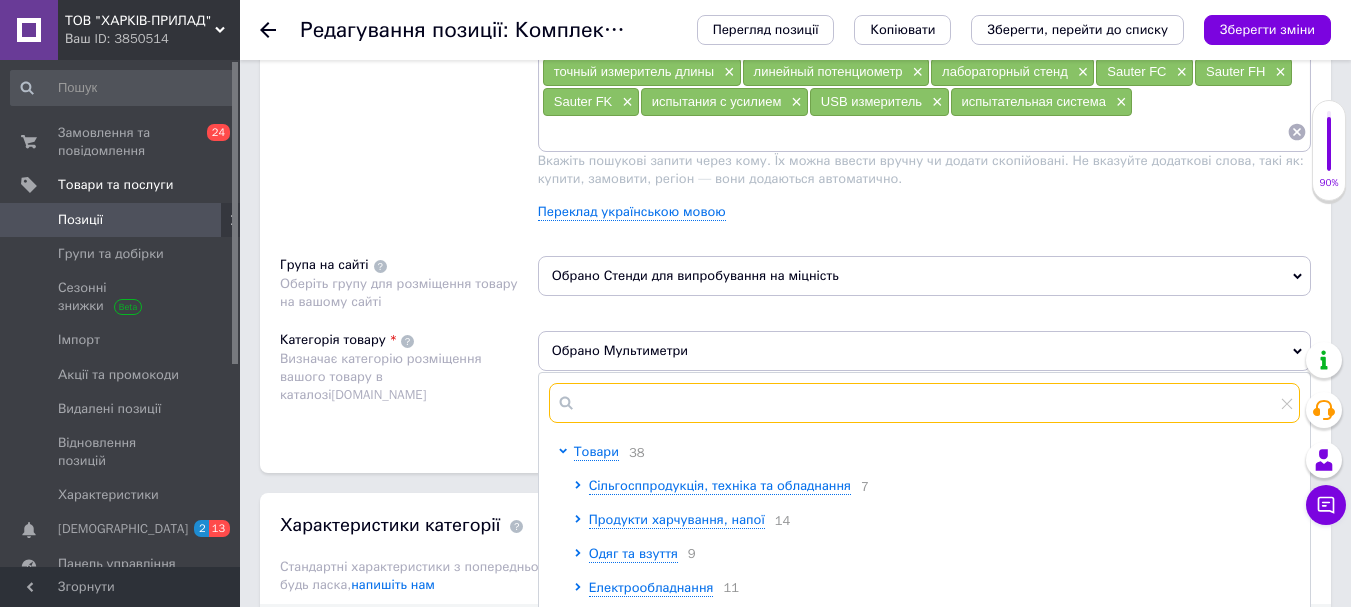 click at bounding box center (924, 403) 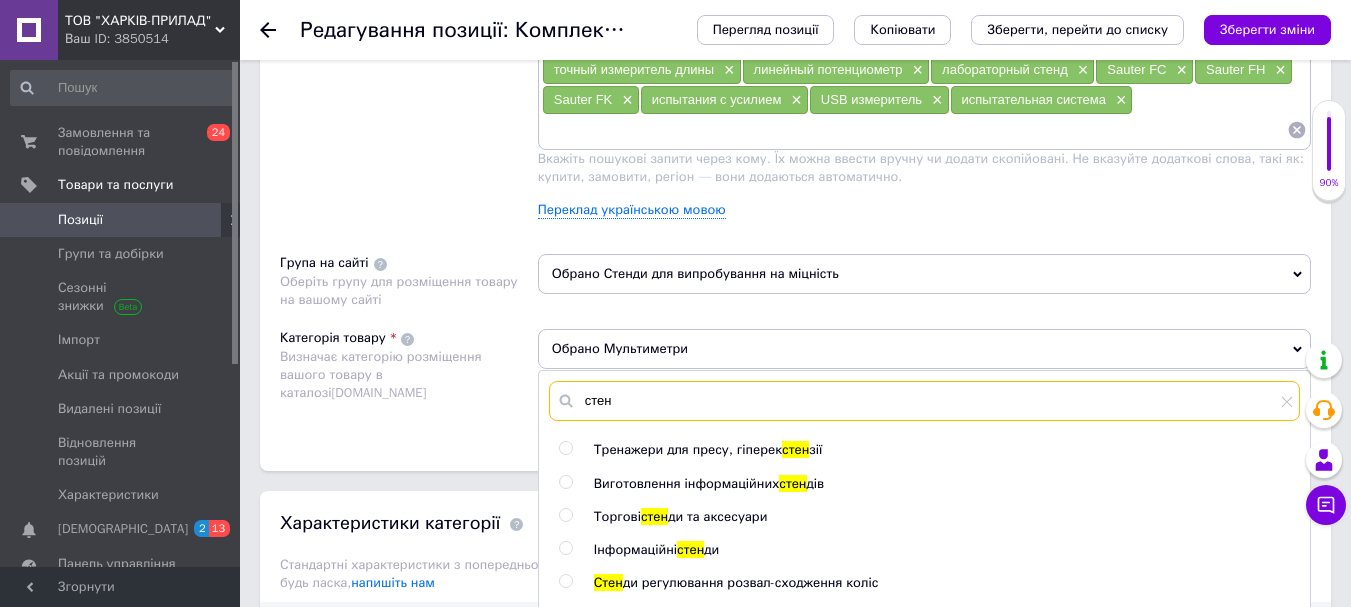 scroll, scrollTop: 1400, scrollLeft: 0, axis: vertical 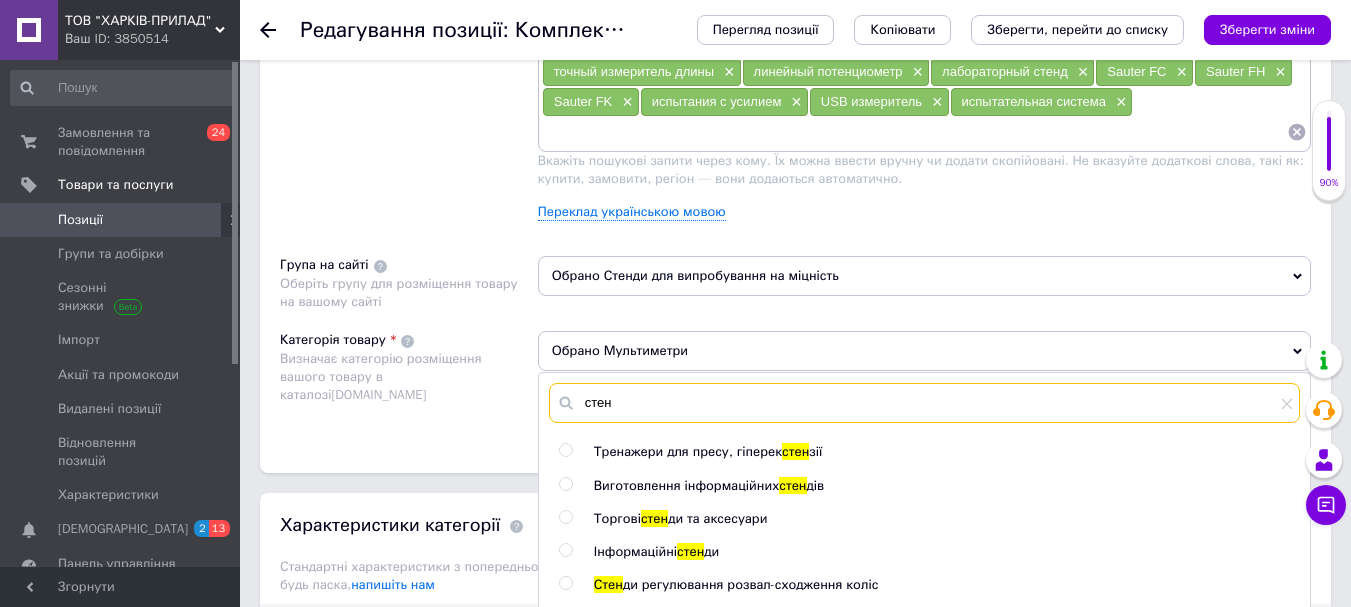 drag, startPoint x: 672, startPoint y: 405, endPoint x: 587, endPoint y: 404, distance: 85.00588 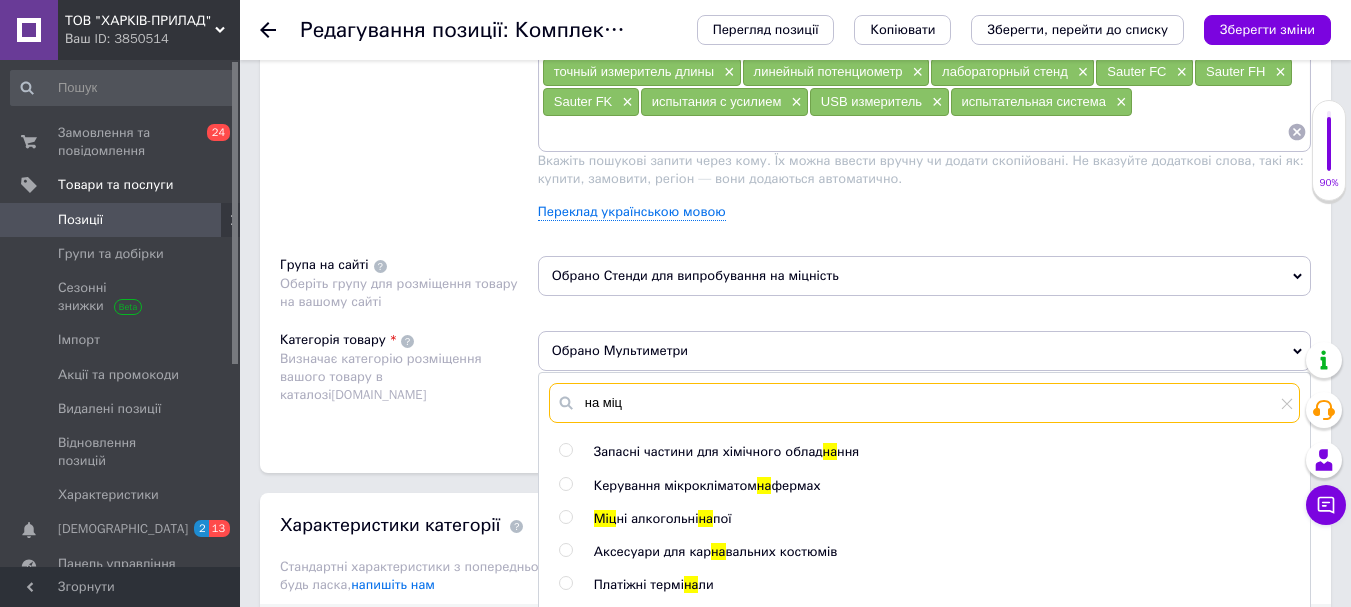 type on "на міцн" 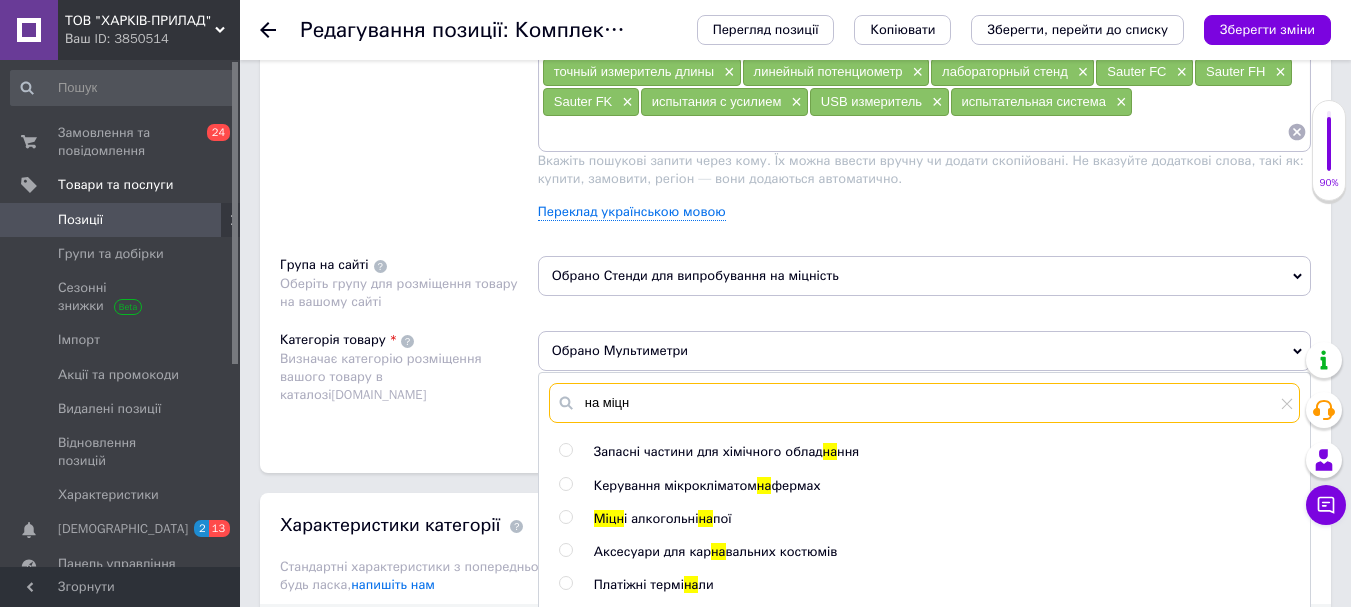 scroll, scrollTop: 1500, scrollLeft: 0, axis: vertical 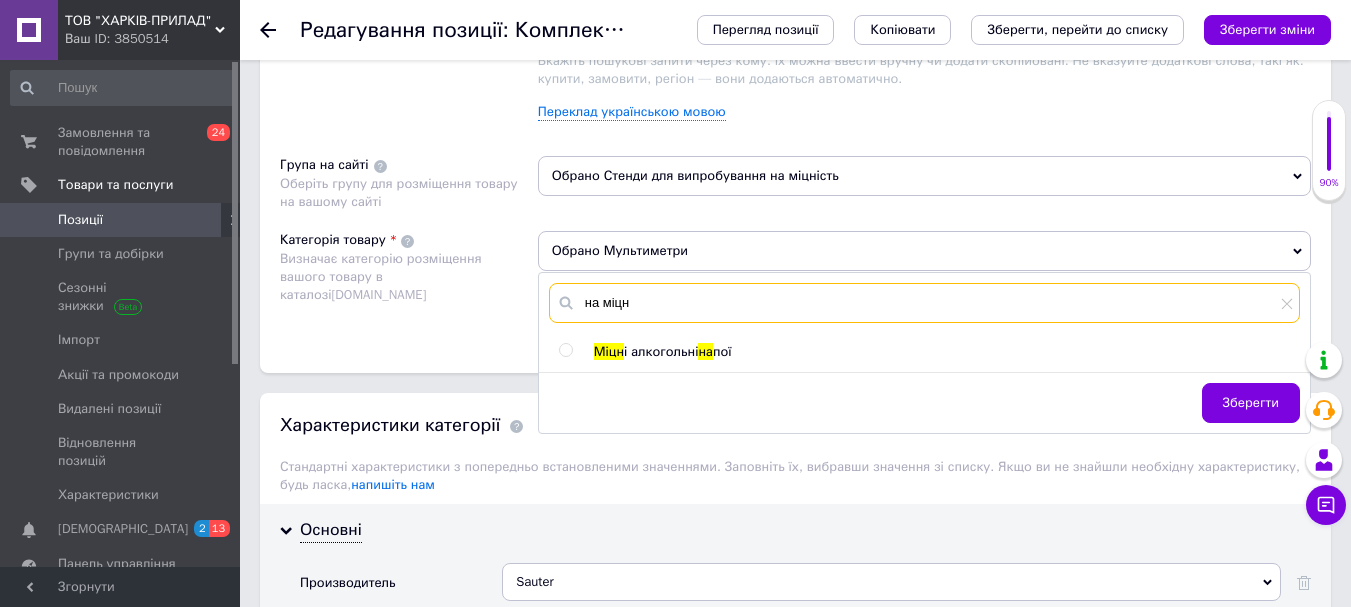 drag, startPoint x: 685, startPoint y: 307, endPoint x: 588, endPoint y: 305, distance: 97.020615 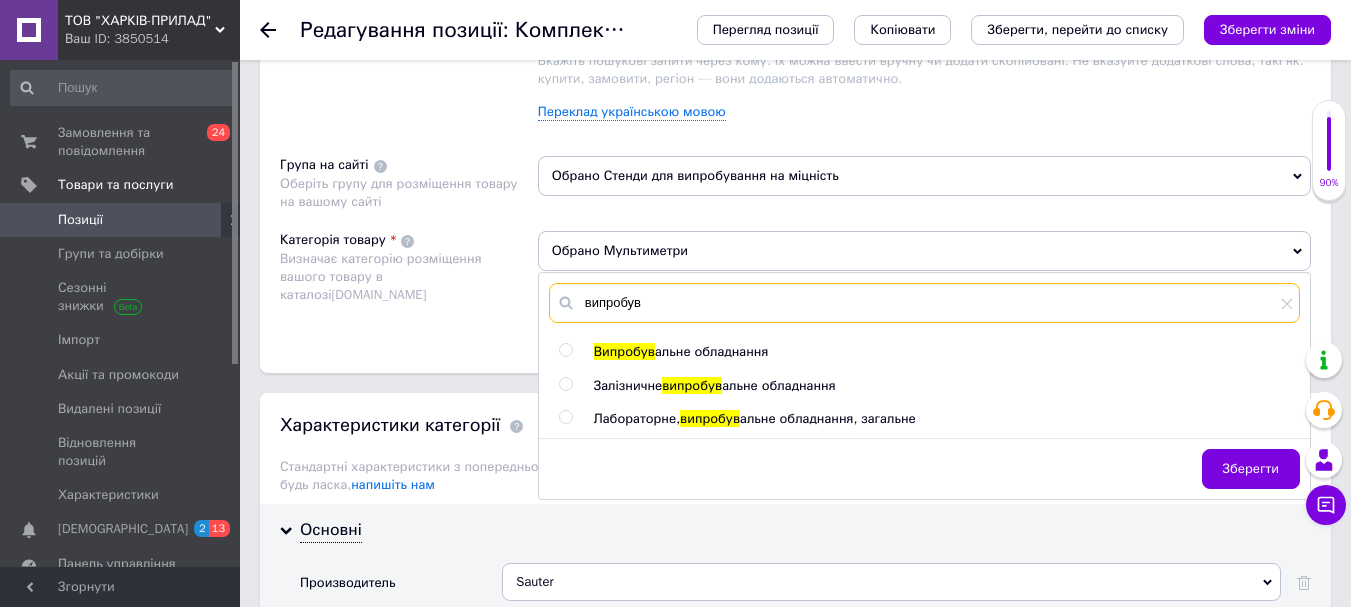 type on "випробув" 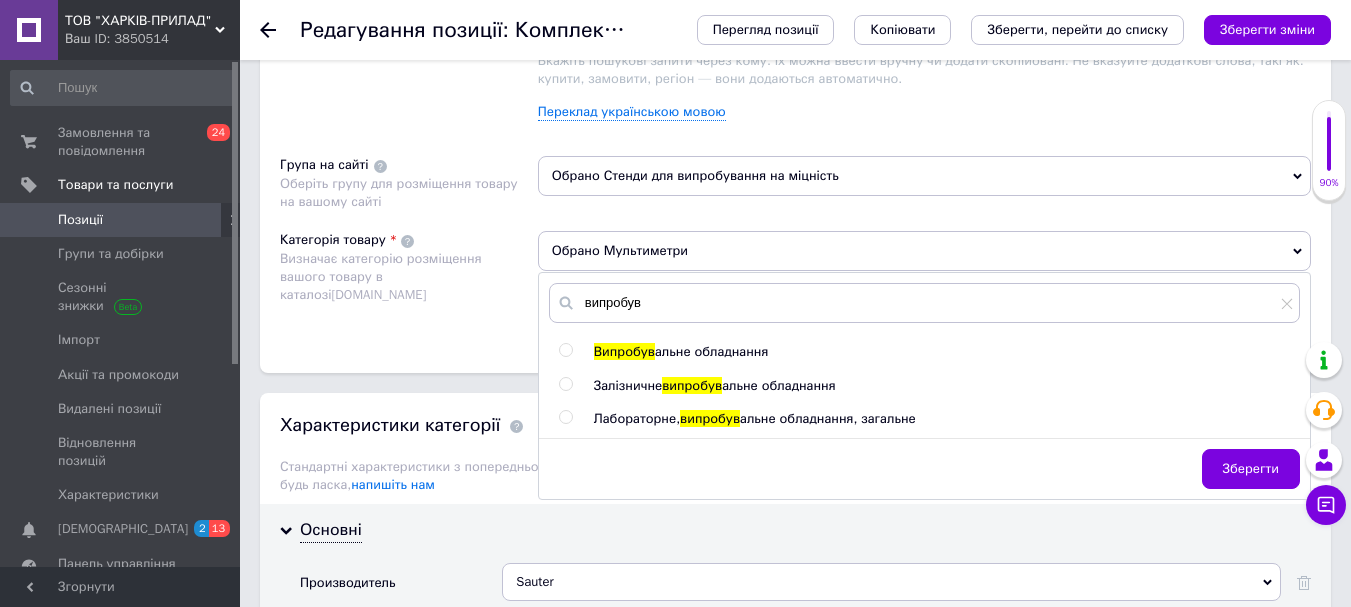 click at bounding box center (565, 350) 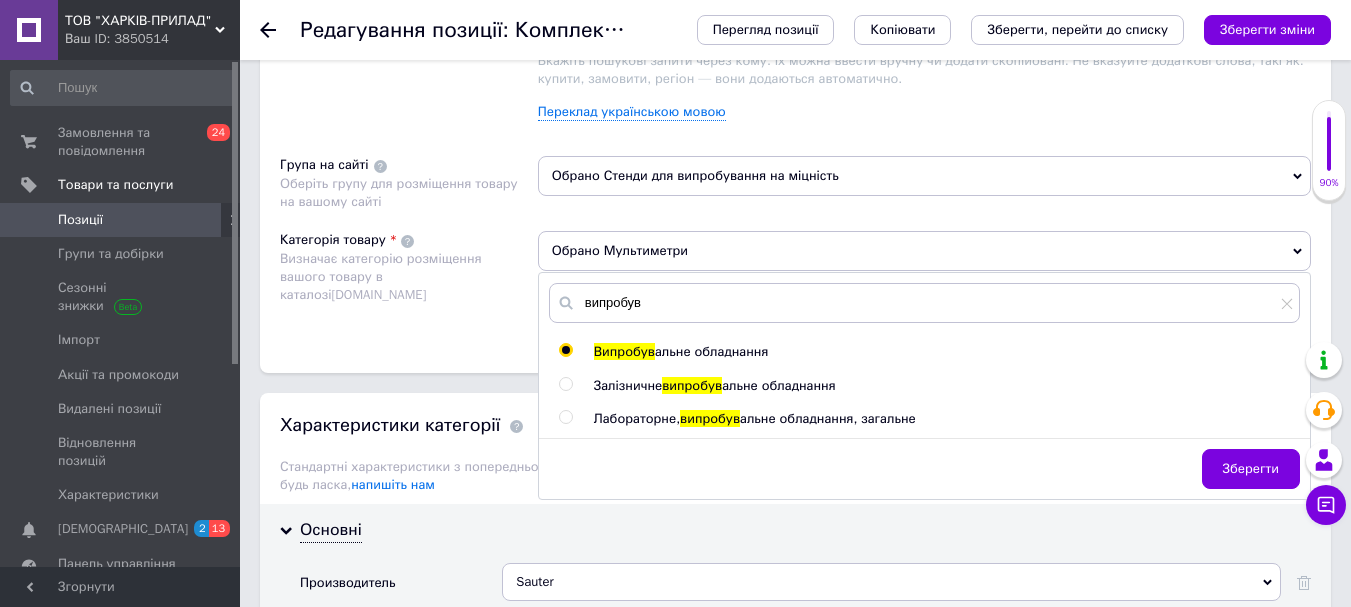 radio on "true" 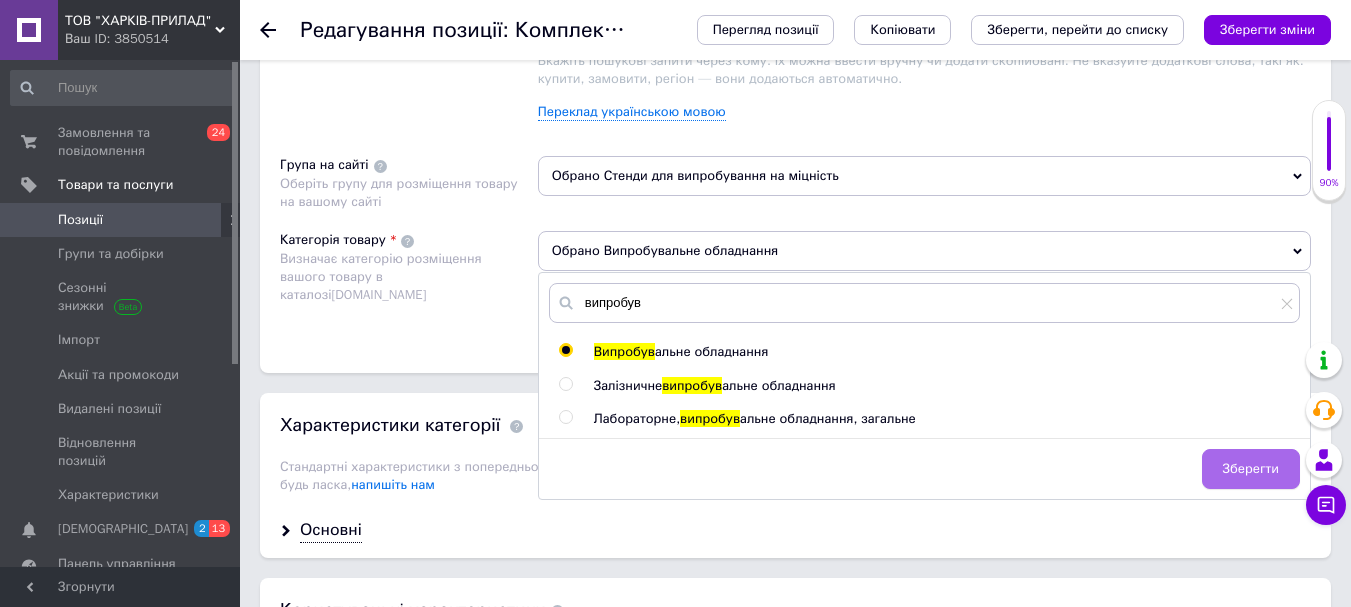 click on "Зберегти" at bounding box center [1251, 469] 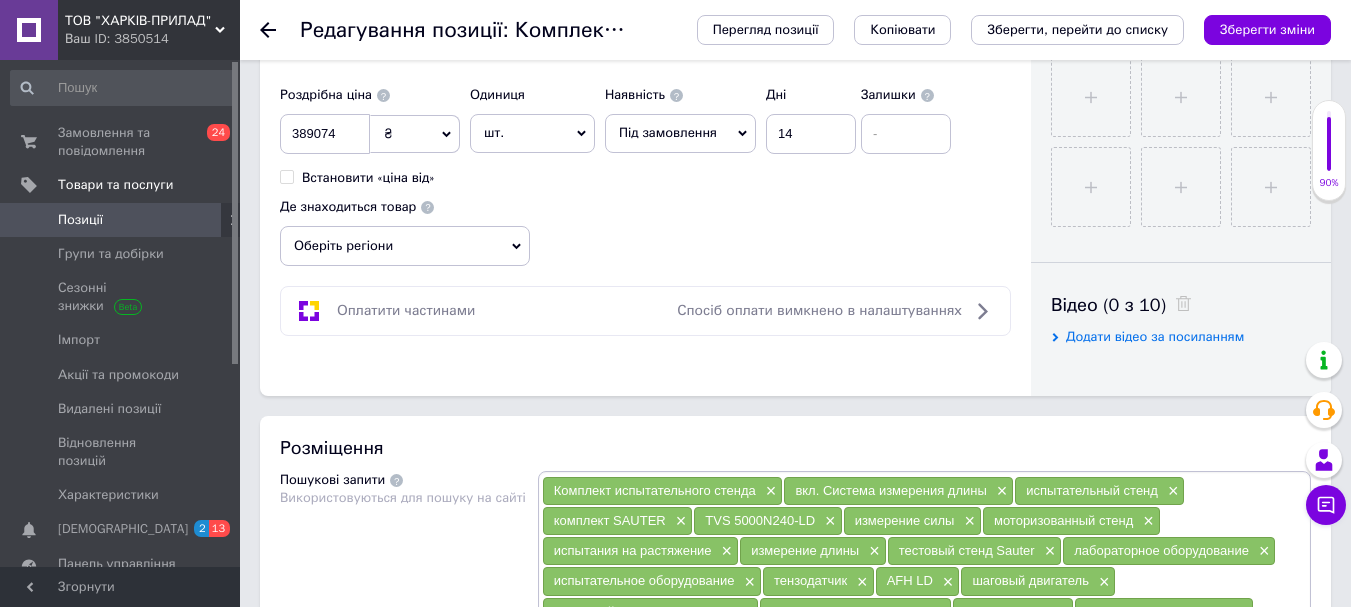 scroll, scrollTop: 0, scrollLeft: 0, axis: both 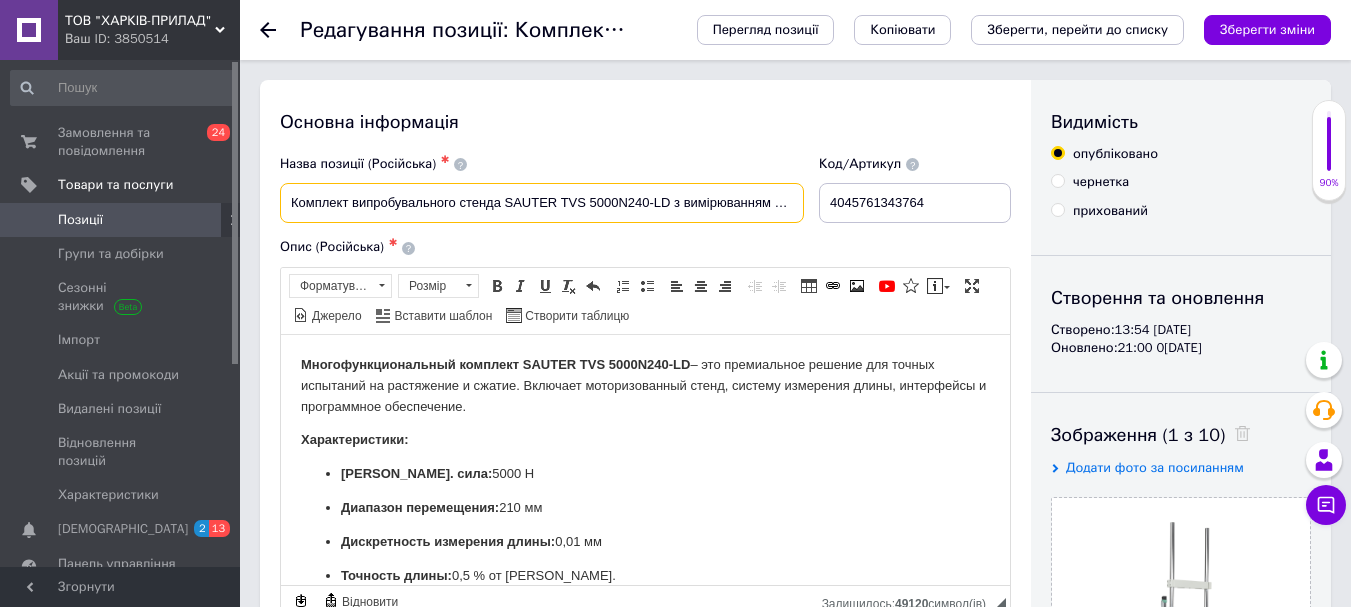 click on "Комплект випробувального стенда SAUTER TVS 5000N240-LD з вимірюванням довжини 210 мм 5 кН" at bounding box center [542, 203] 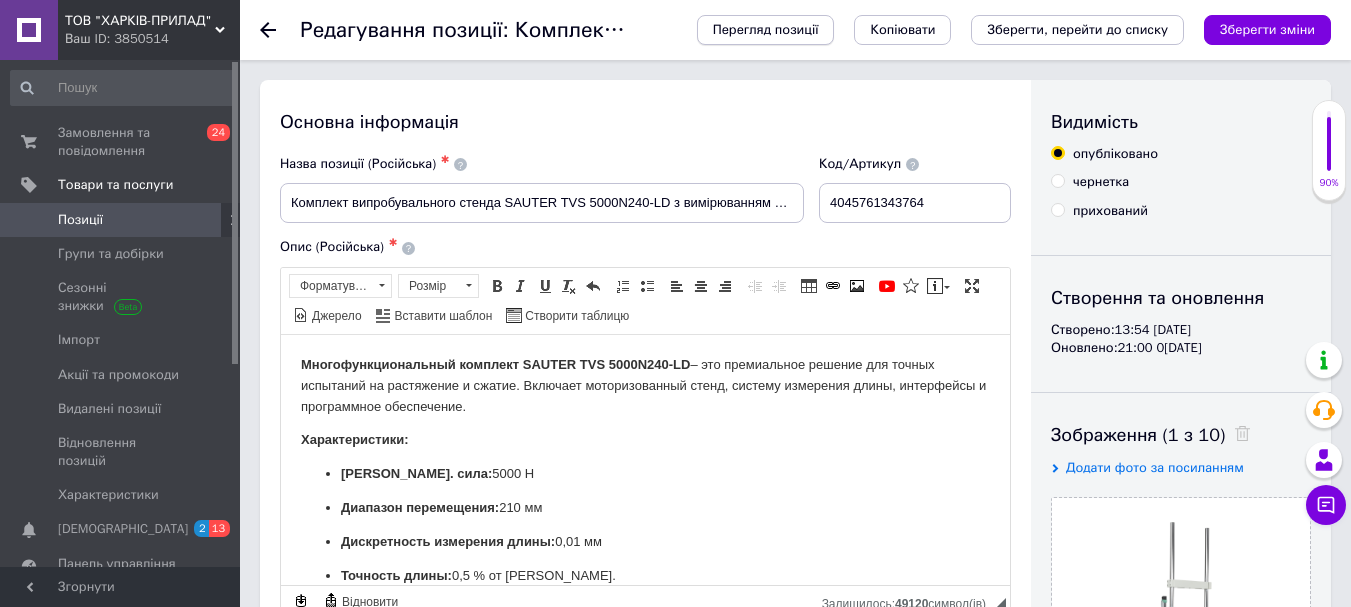 click on "Перегляд позиції" at bounding box center [766, 30] 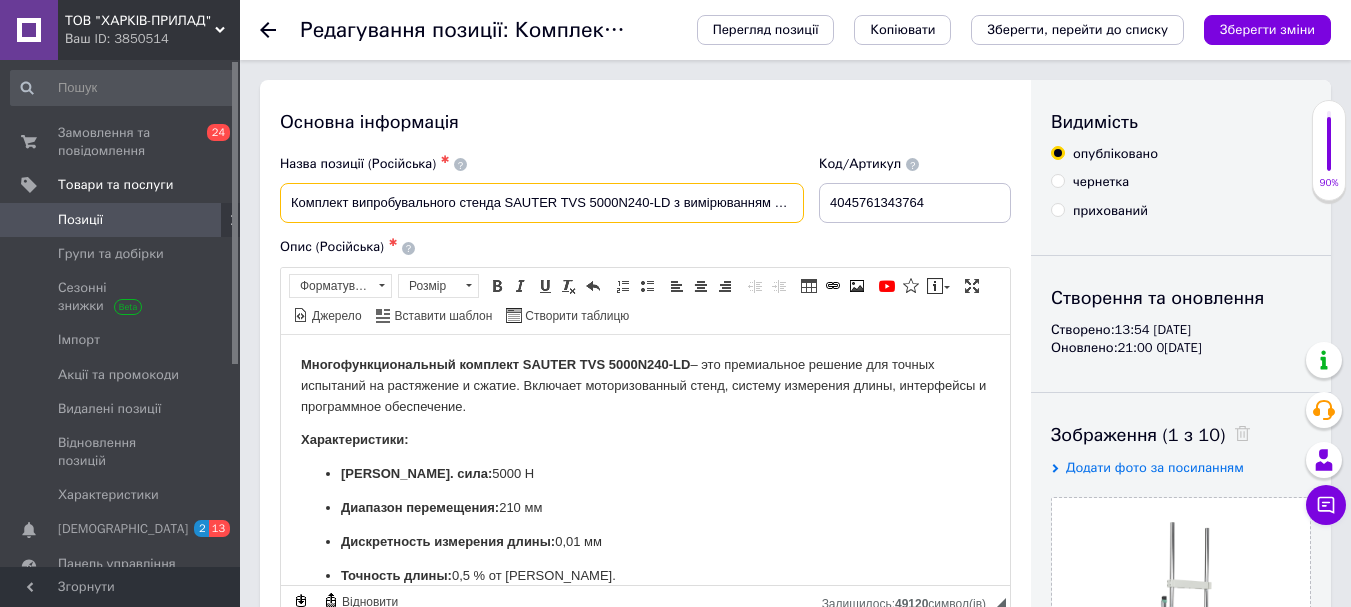 click on "Комплект випробувального стенда SAUTER TVS 5000N240-LD з вимірюванням довжини 210 мм 5 кН" at bounding box center [542, 203] 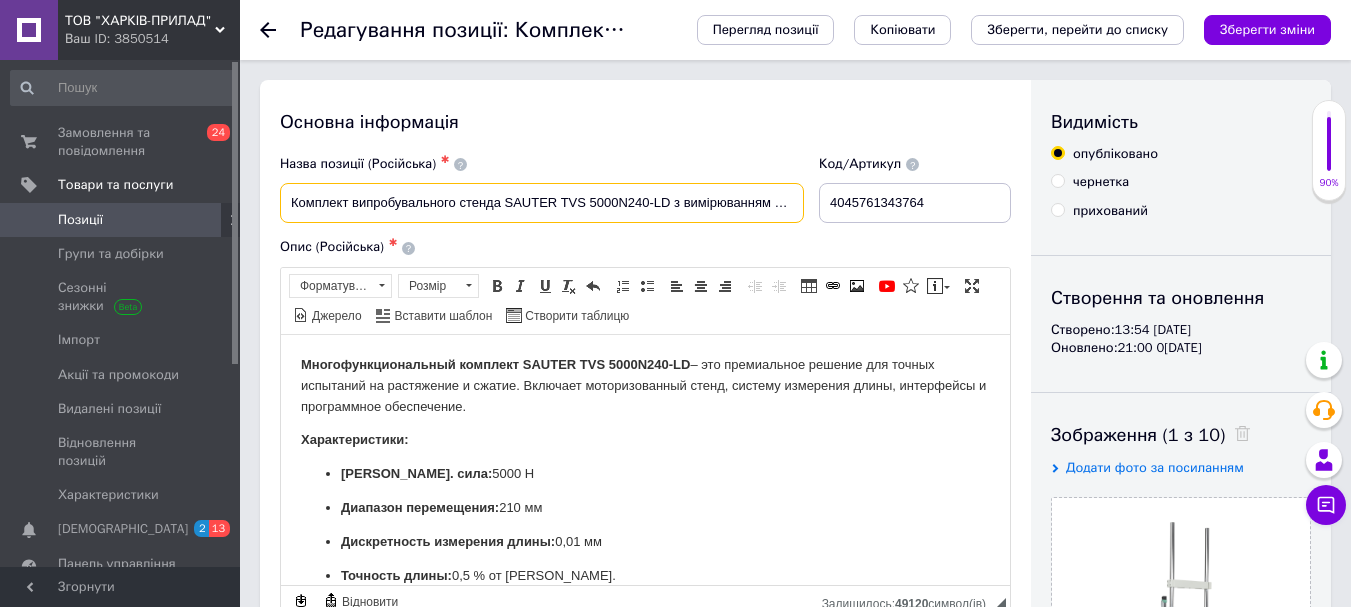 drag, startPoint x: 667, startPoint y: 199, endPoint x: 508, endPoint y: 197, distance: 159.01257 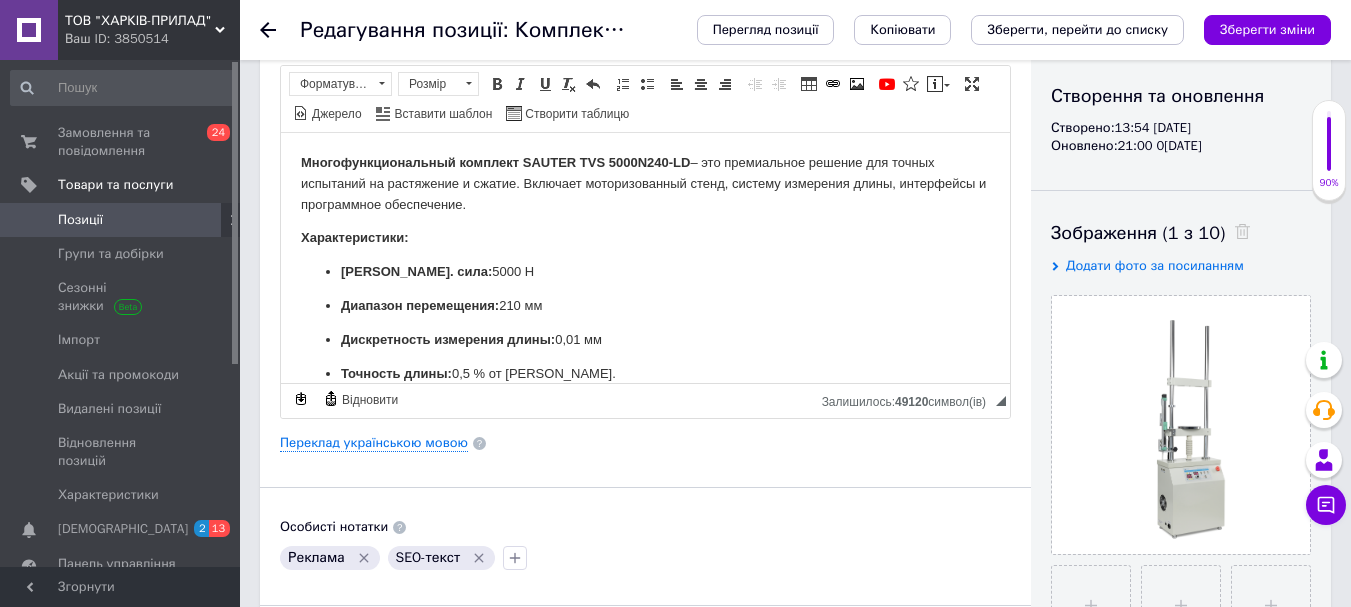 scroll, scrollTop: 0, scrollLeft: 0, axis: both 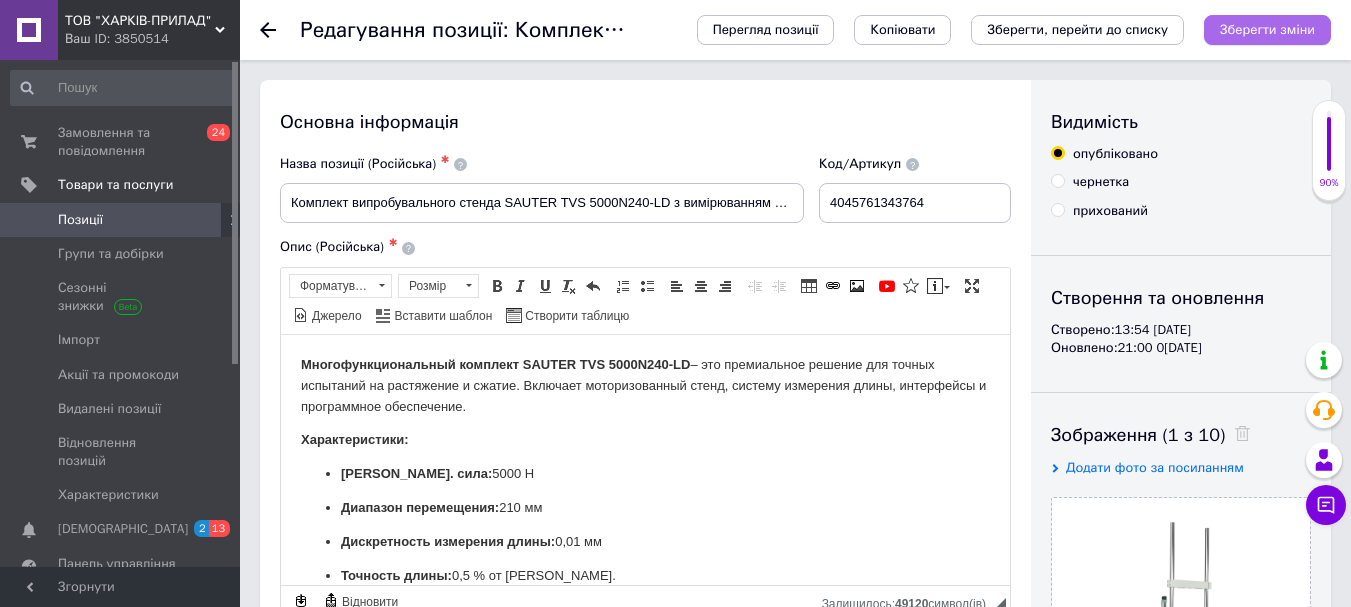 click on "Зберегти зміни" at bounding box center (1267, 29) 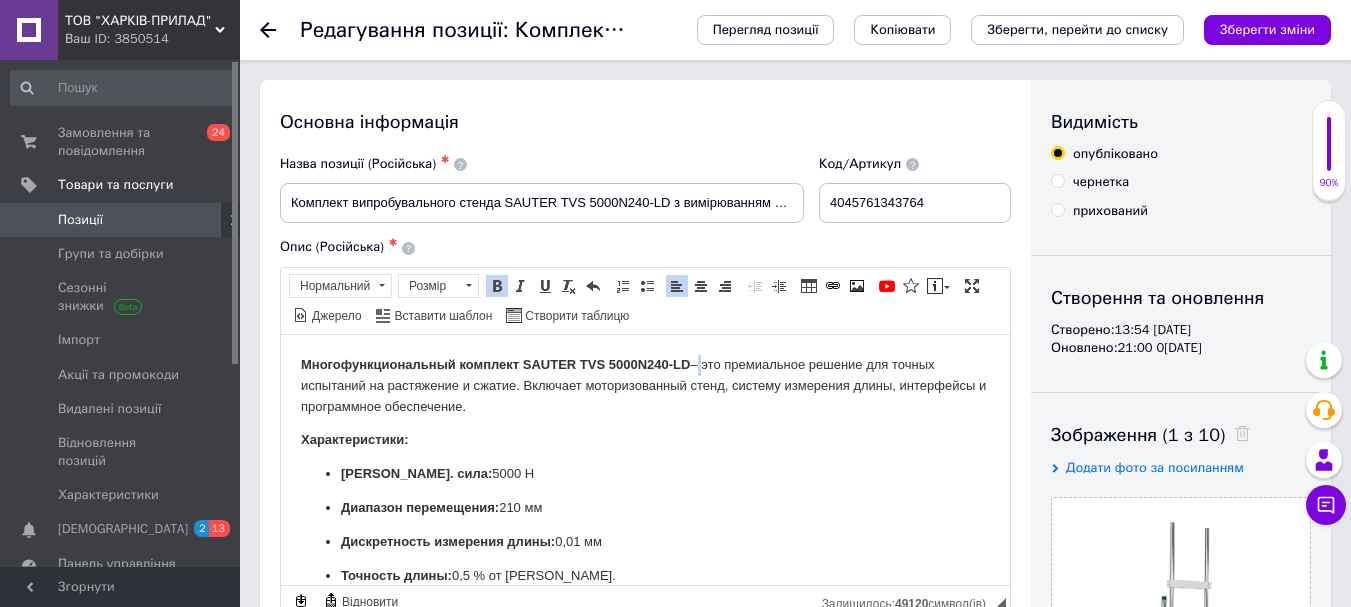 click on "Многофункциональный комплект SAUTER TVS 5000N240-LD  – это премиальное решение для точных испытаний на растяжение и сжатие. Включает моторизованный стенд, систему измерения длины, интерфейсы и программное обеспечение." at bounding box center (645, 385) 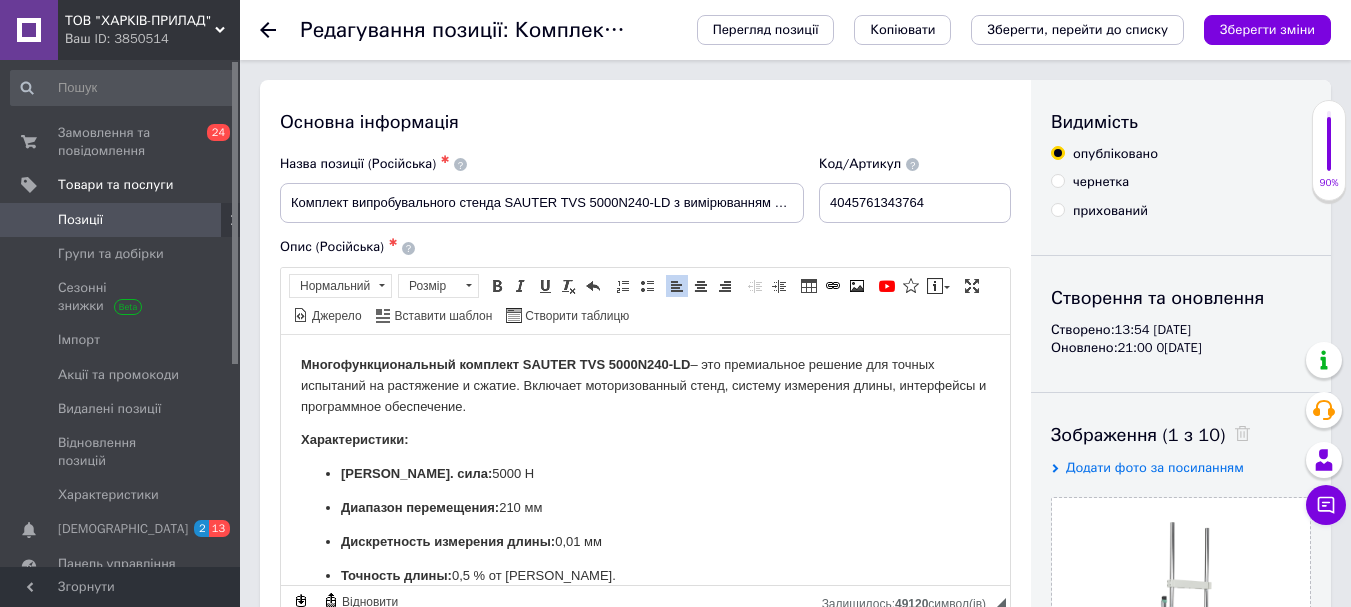 click on "Многофункциональный комплект SAUTER TVS 5000N240-LD  – это премиальное решение для точных испытаний на растяжение и сжатие. Включает моторизованный стенд, систему измерения длины, интерфейсы и программное обеспечение." at bounding box center [645, 385] 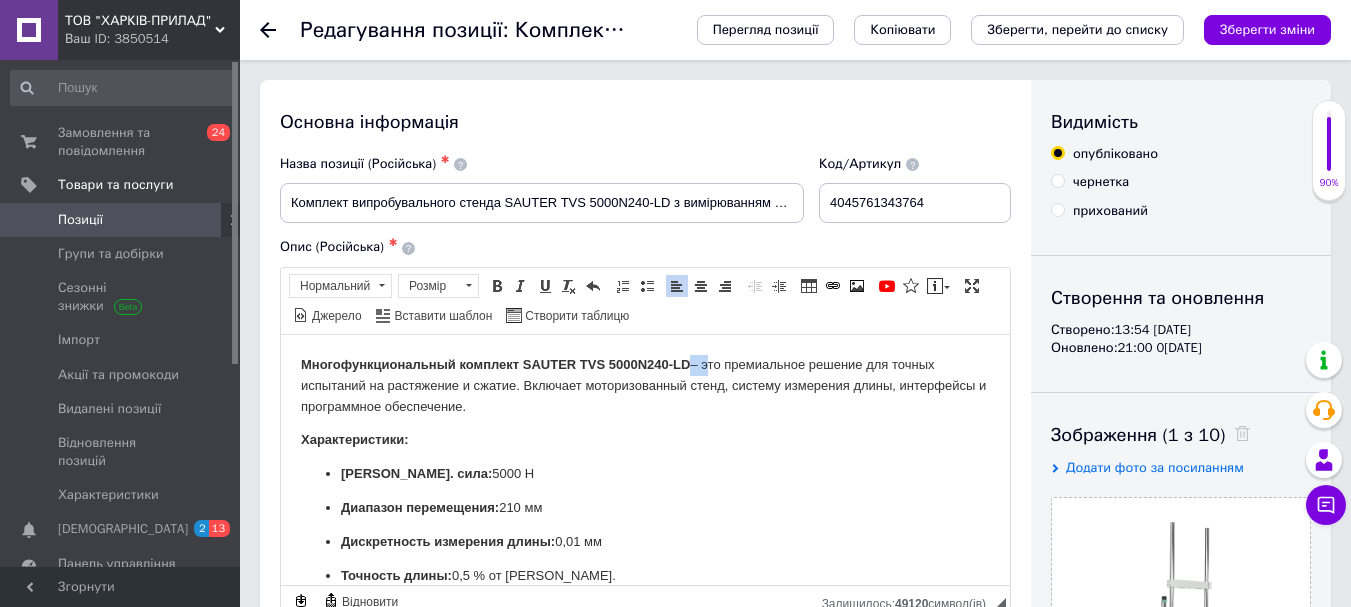 drag, startPoint x: 705, startPoint y: 365, endPoint x: 688, endPoint y: 365, distance: 17 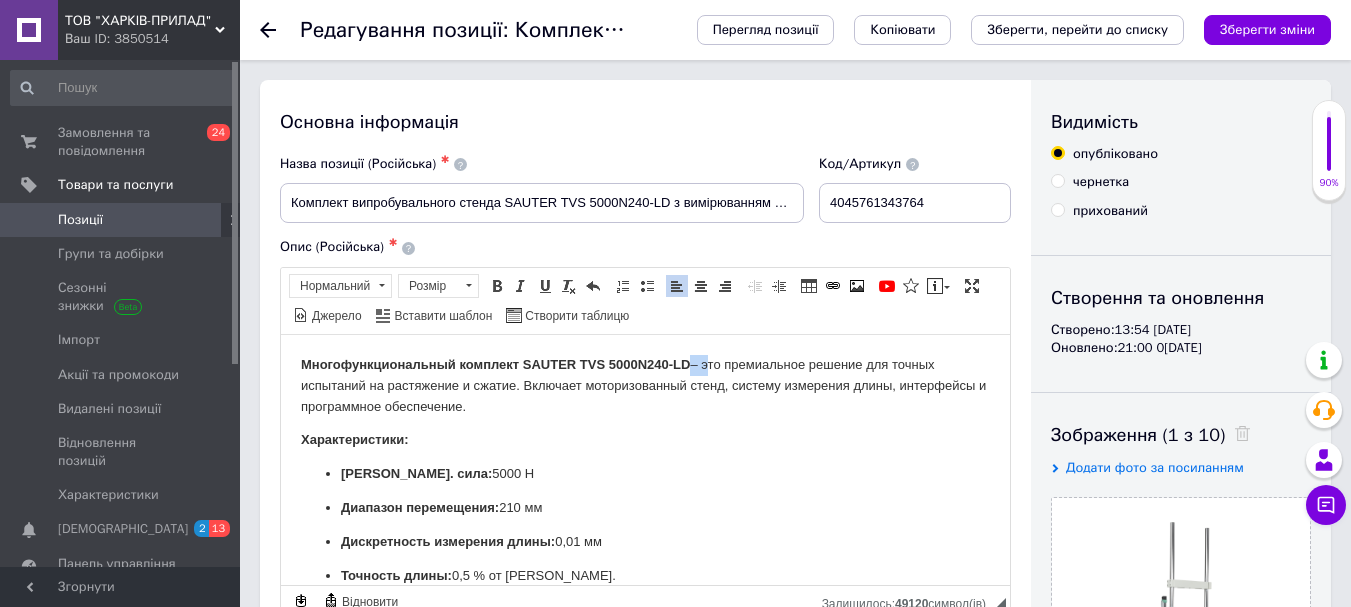 click on "Многофункциональный комплект SAUTER TVS 5000N240-LD  – это премиальное решение для точных испытаний на растяжение и сжатие. Включает моторизованный стенд, систему измерения длины, интерфейсы и программное обеспечение." at bounding box center [645, 385] 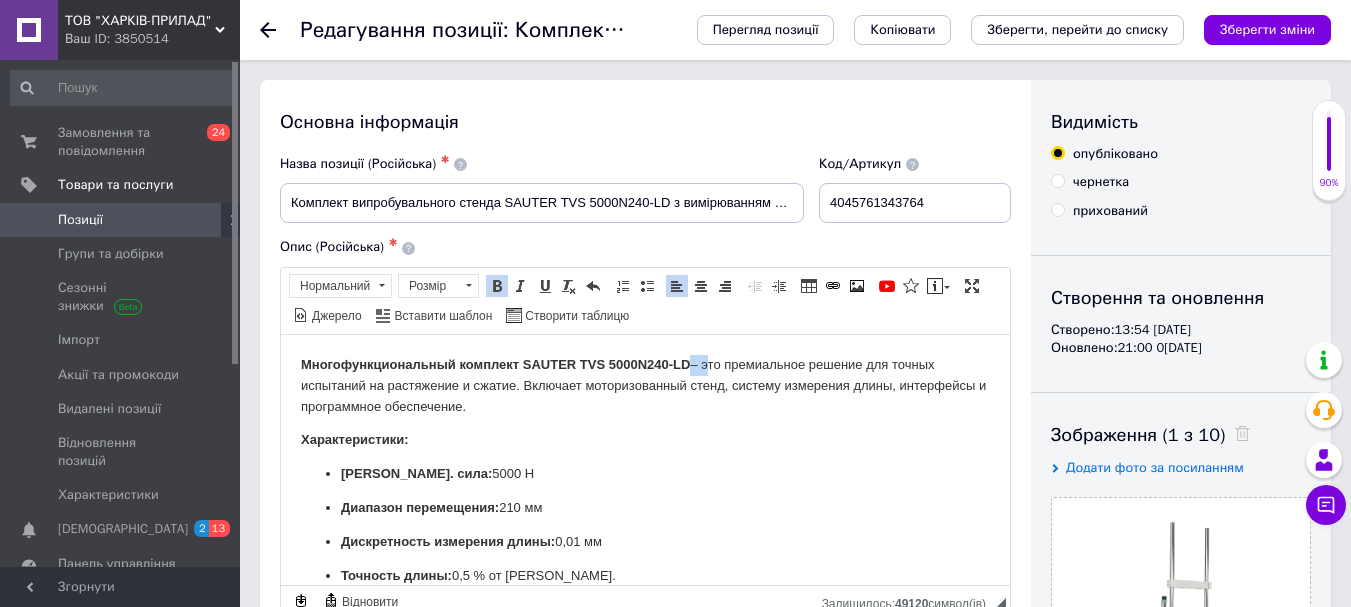 drag, startPoint x: 690, startPoint y: 368, endPoint x: 705, endPoint y: 366, distance: 15.132746 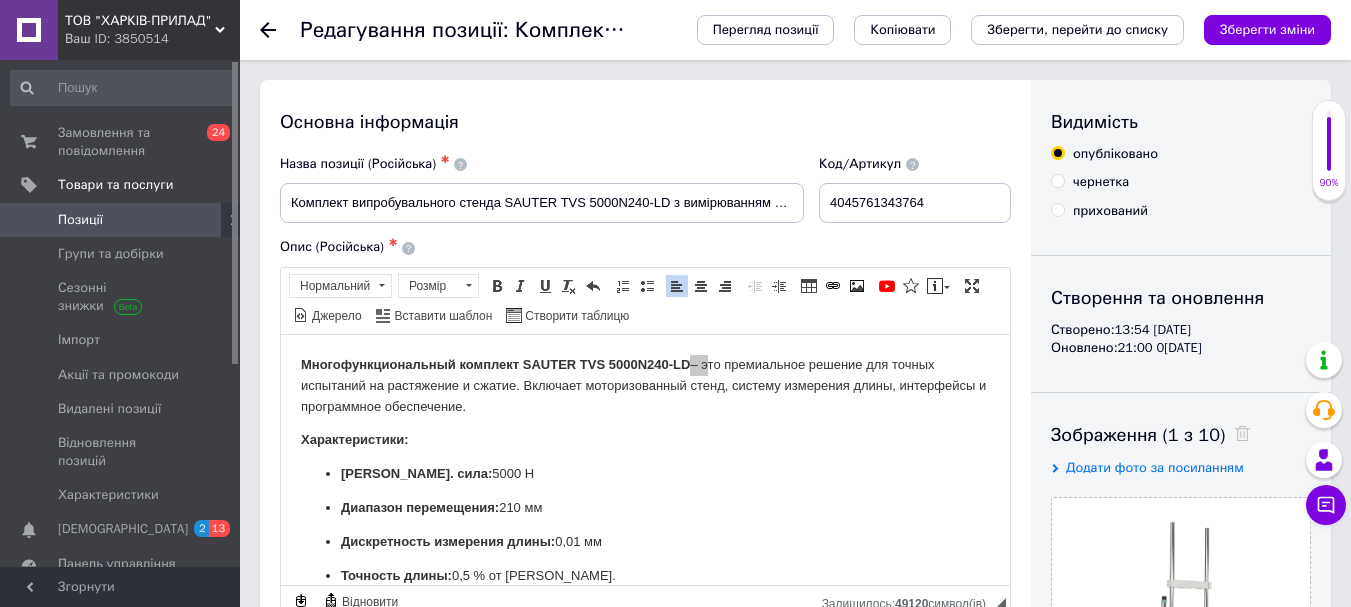 click on "Основна інформація Назва позиції (Російська) ✱ Комплект випробувального стенда SAUTER TVS 5000N240-LD з вимірюванням довжини 210 мм 5 кН Код/Артикул 4045761343764 Опис (Російська) ✱ Многофункциональный комплект SAUTER TVS 5000N240-LD  – это премиальное решение для точных испытаний на растяжение и сжатие. Включает моторизованный стенд, систему измерения длины, интерфейсы и программное обеспечение.
Характеристики:
[PERSON_NAME]. сила:  5000 Н
Диапазон перемещения:  210 мм
Дискретность измерения длины:  0,01 мм
Точность длины:  0,5 % от [PERSON_NAME].
Привод:  шаговый двигатель" at bounding box center (645, 638) 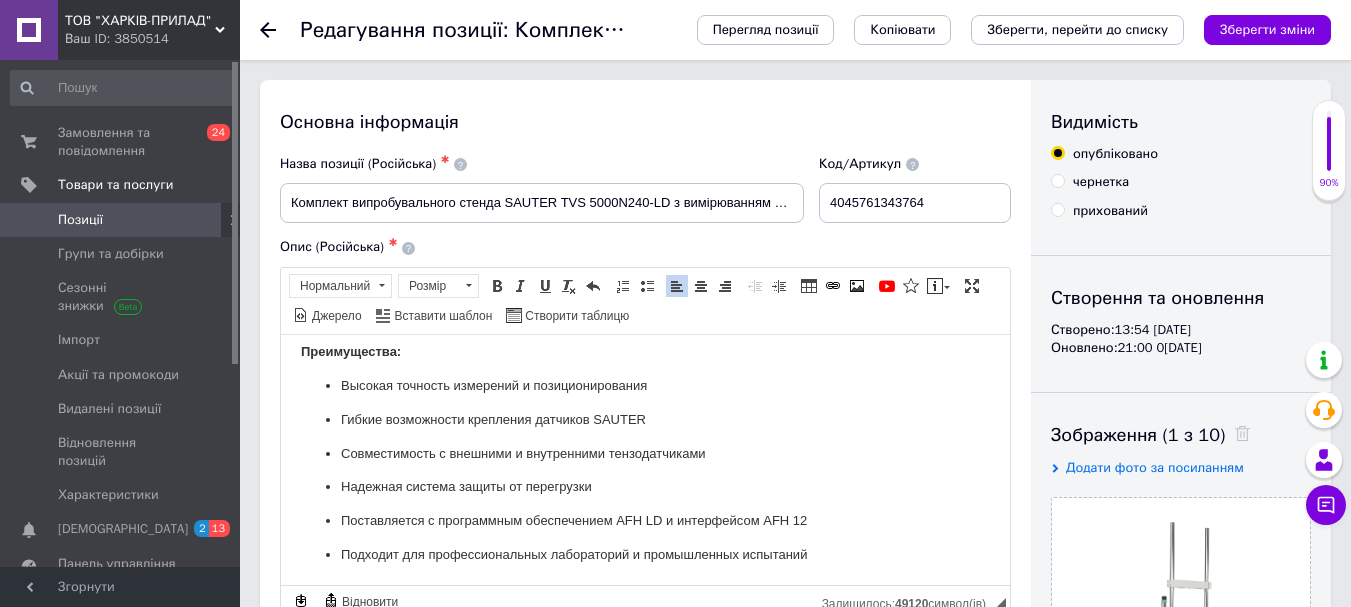 scroll, scrollTop: 461, scrollLeft: 0, axis: vertical 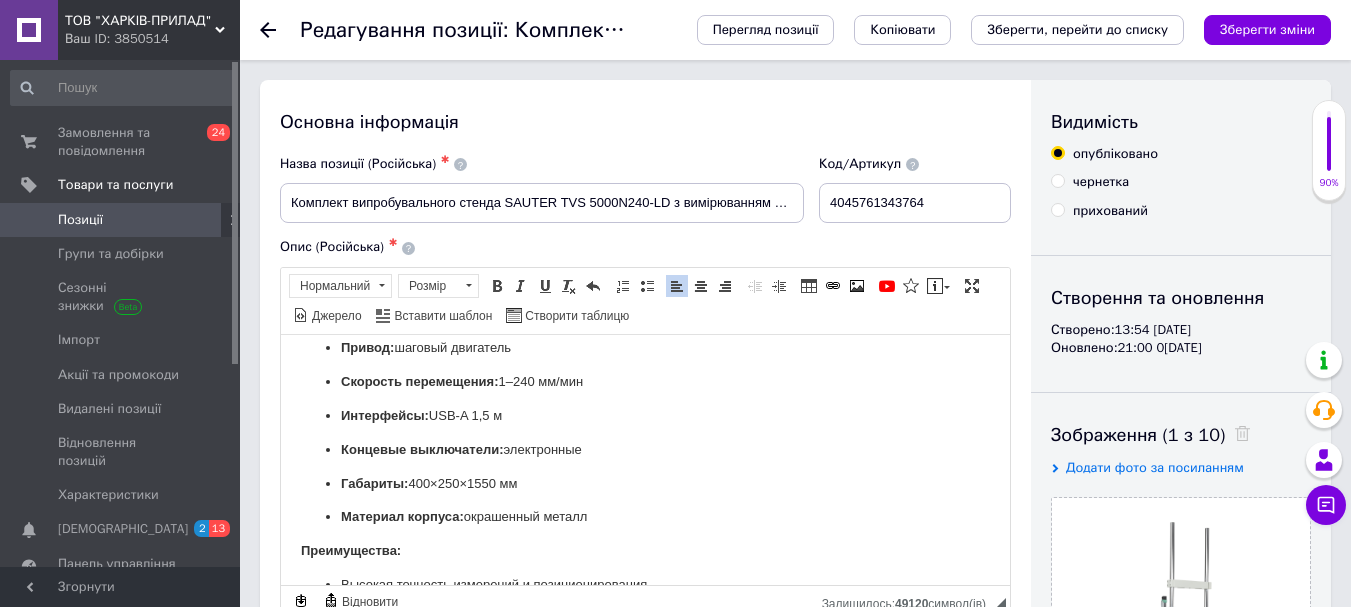 click on "Позиції" at bounding box center (123, 220) 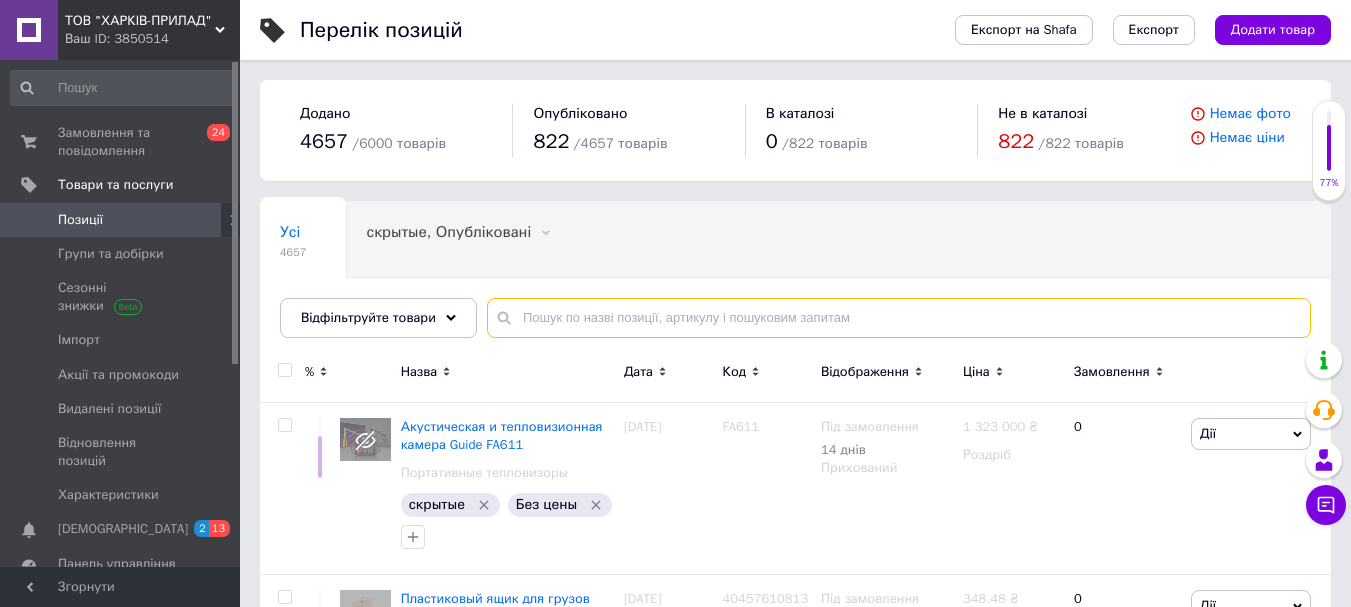 click at bounding box center (899, 318) 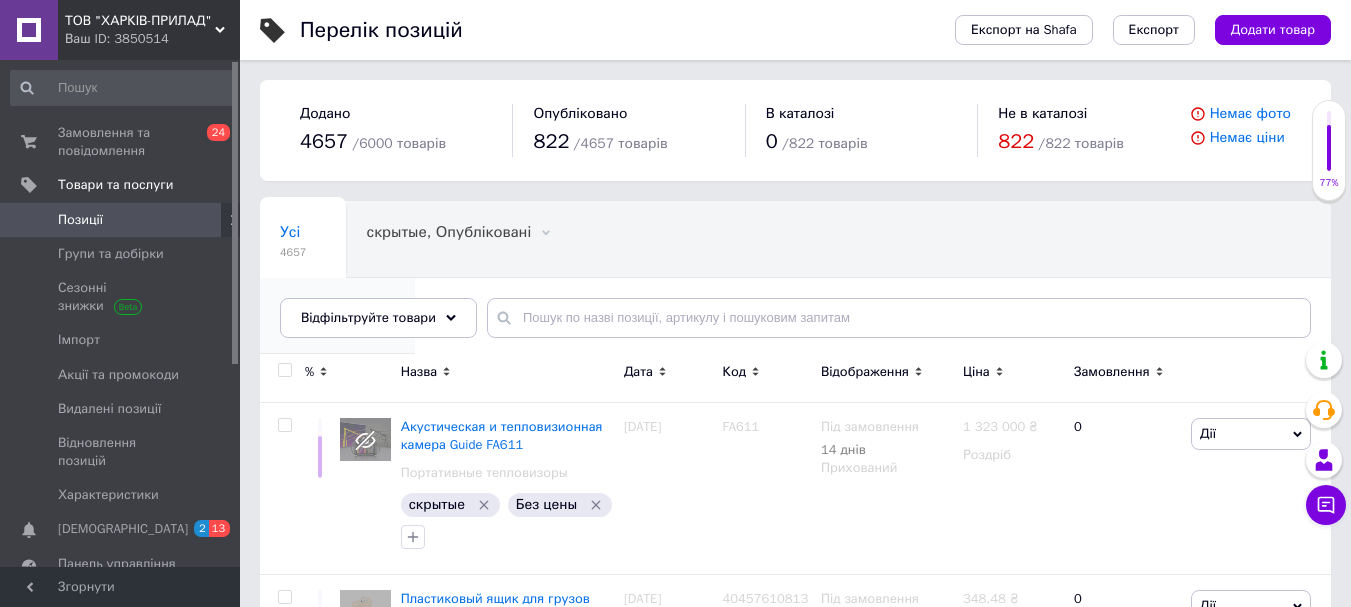 click on "Опубліковані 822" at bounding box center [337, 316] 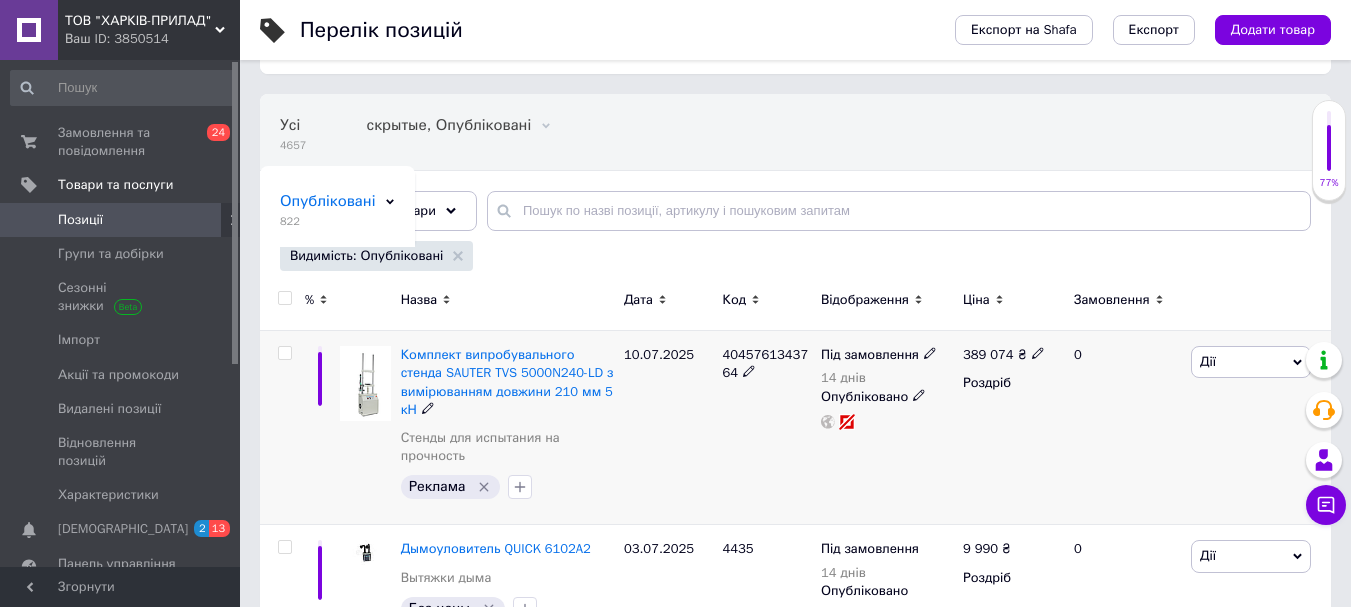 scroll, scrollTop: 200, scrollLeft: 0, axis: vertical 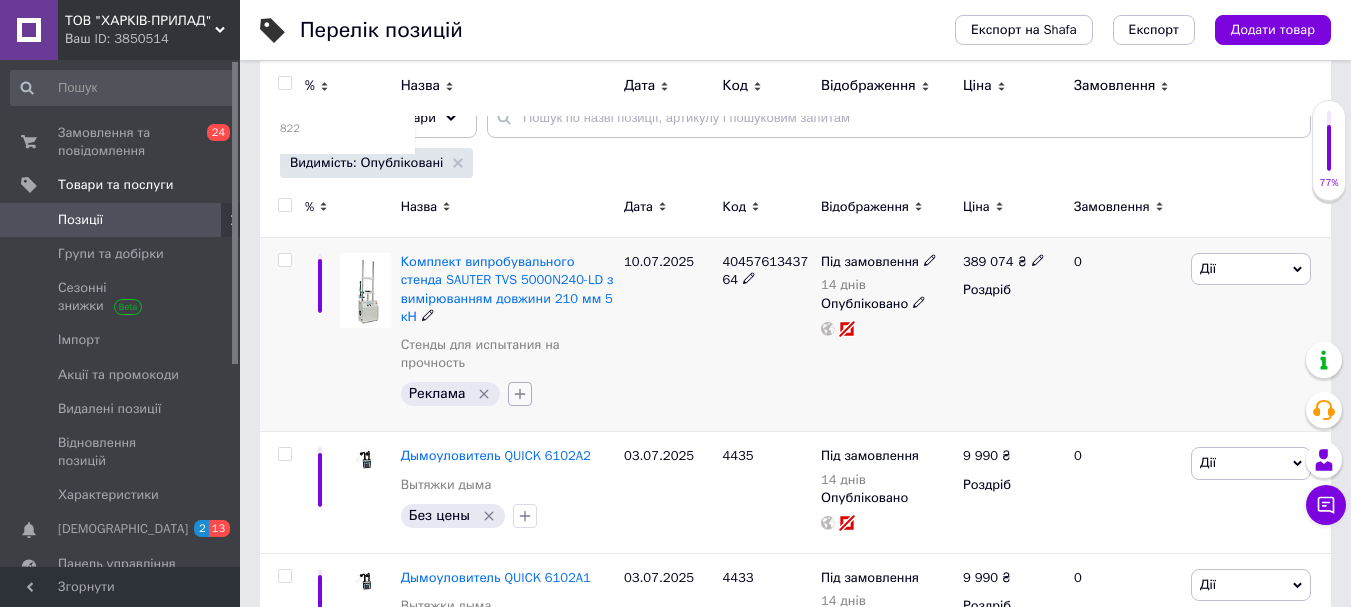 click at bounding box center [520, 394] 